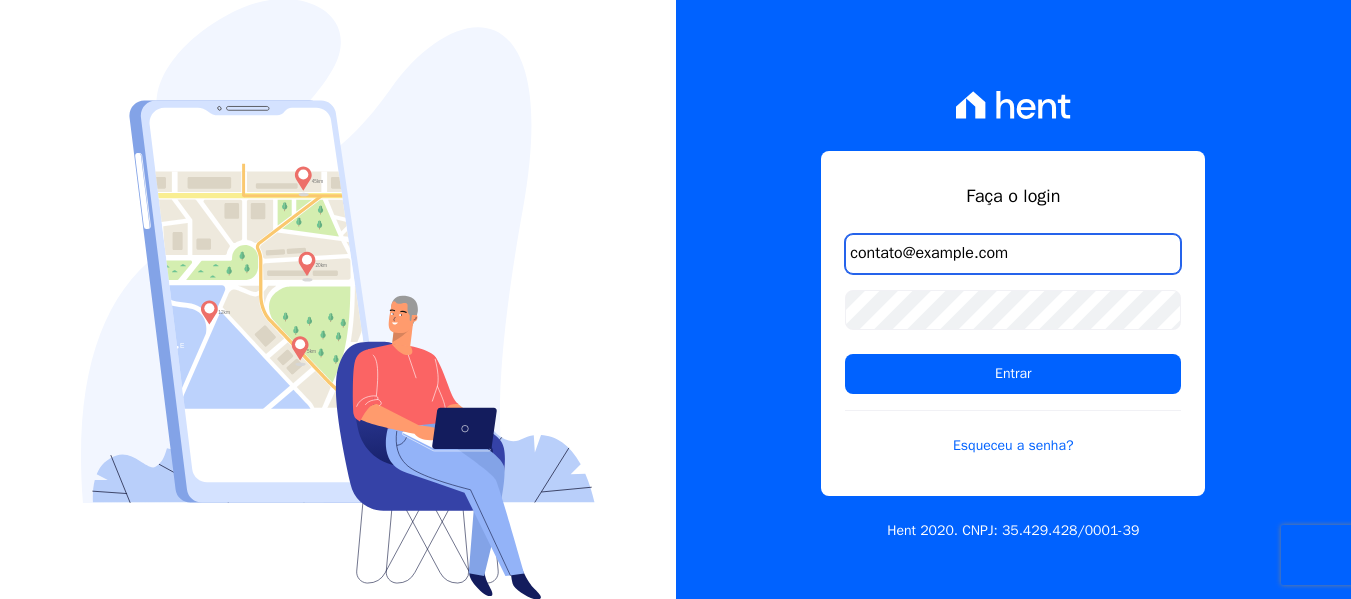 scroll, scrollTop: 0, scrollLeft: 0, axis: both 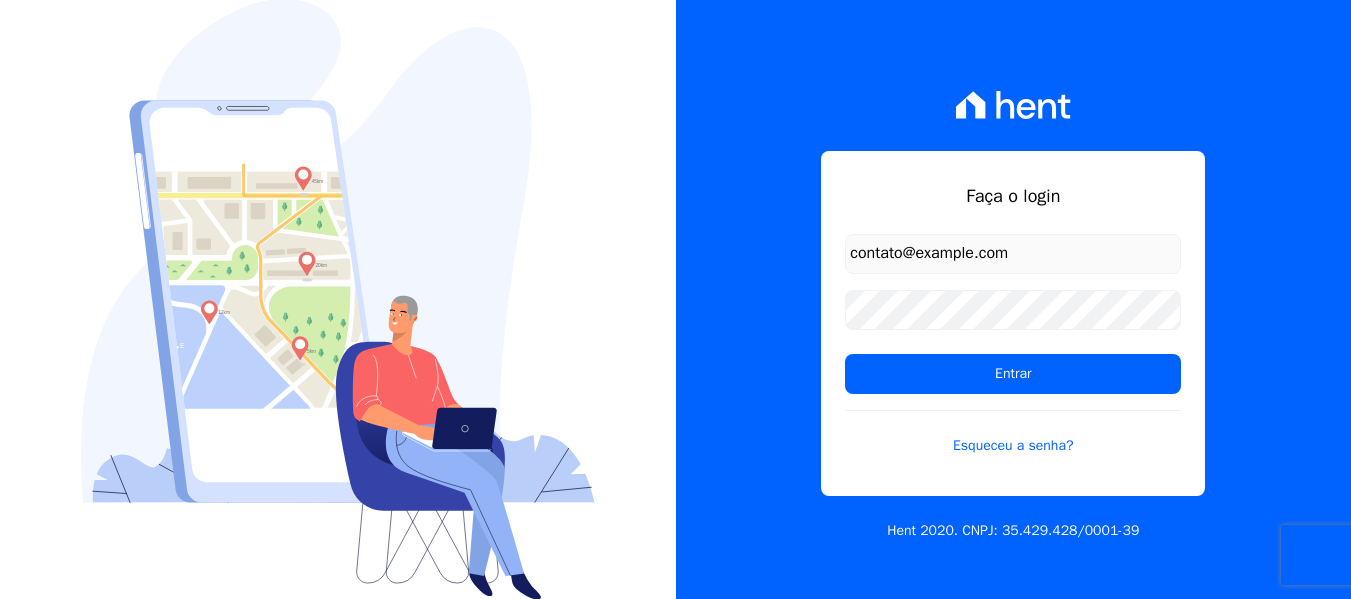 drag, startPoint x: 987, startPoint y: 368, endPoint x: 1365, endPoint y: 536, distance: 413.65204 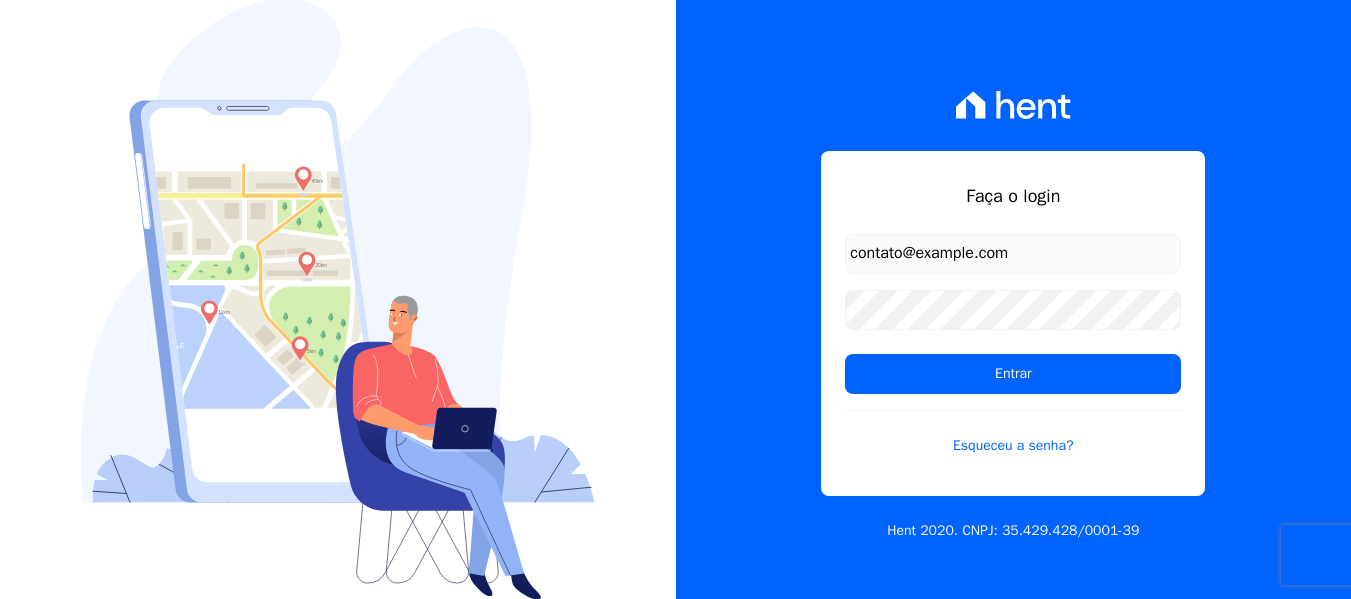 click on "Entrar" at bounding box center [1013, 374] 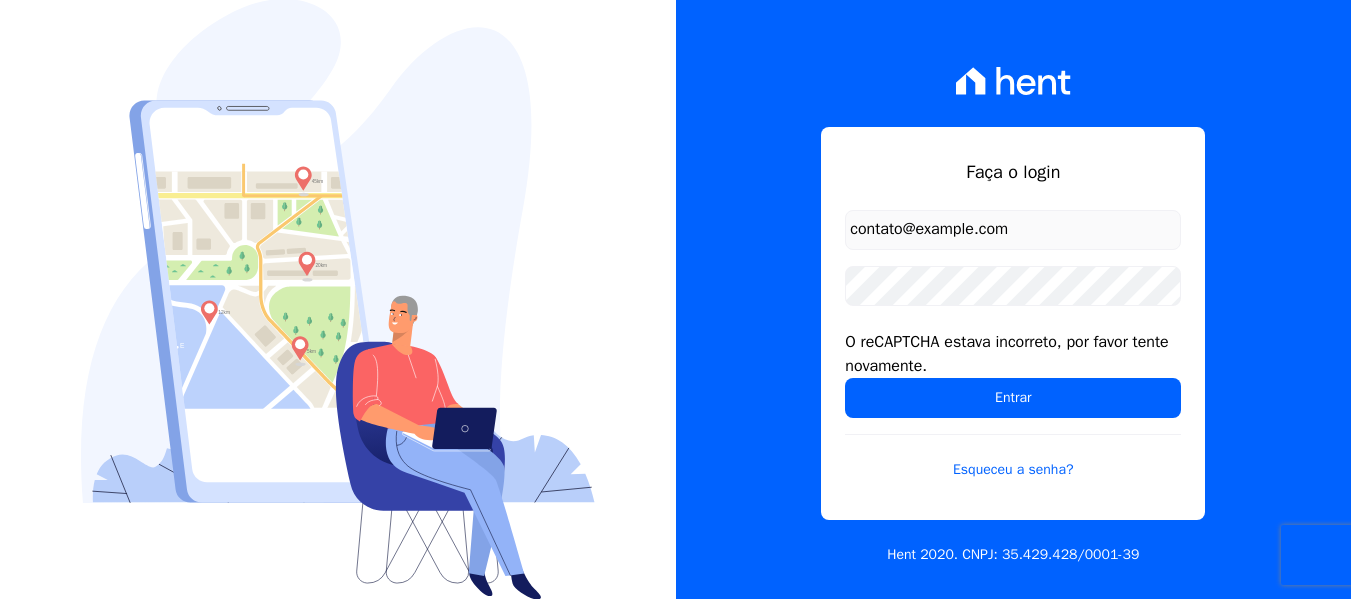 scroll, scrollTop: 0, scrollLeft: 0, axis: both 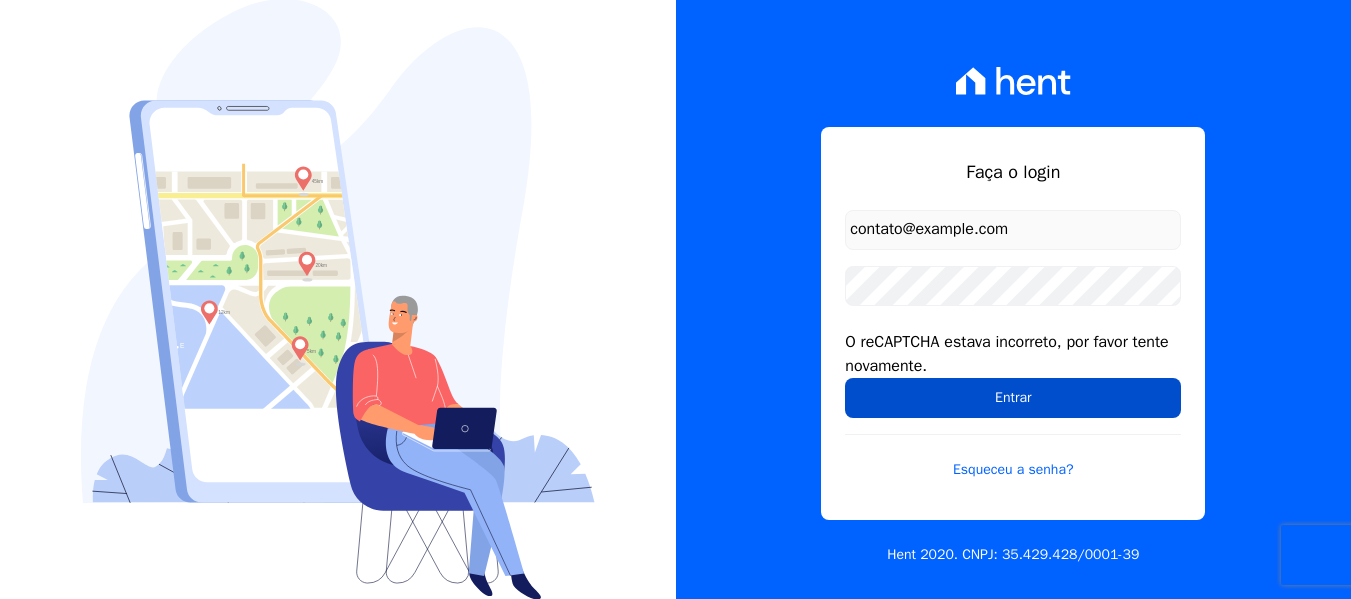 click on "Entrar" at bounding box center [1013, 398] 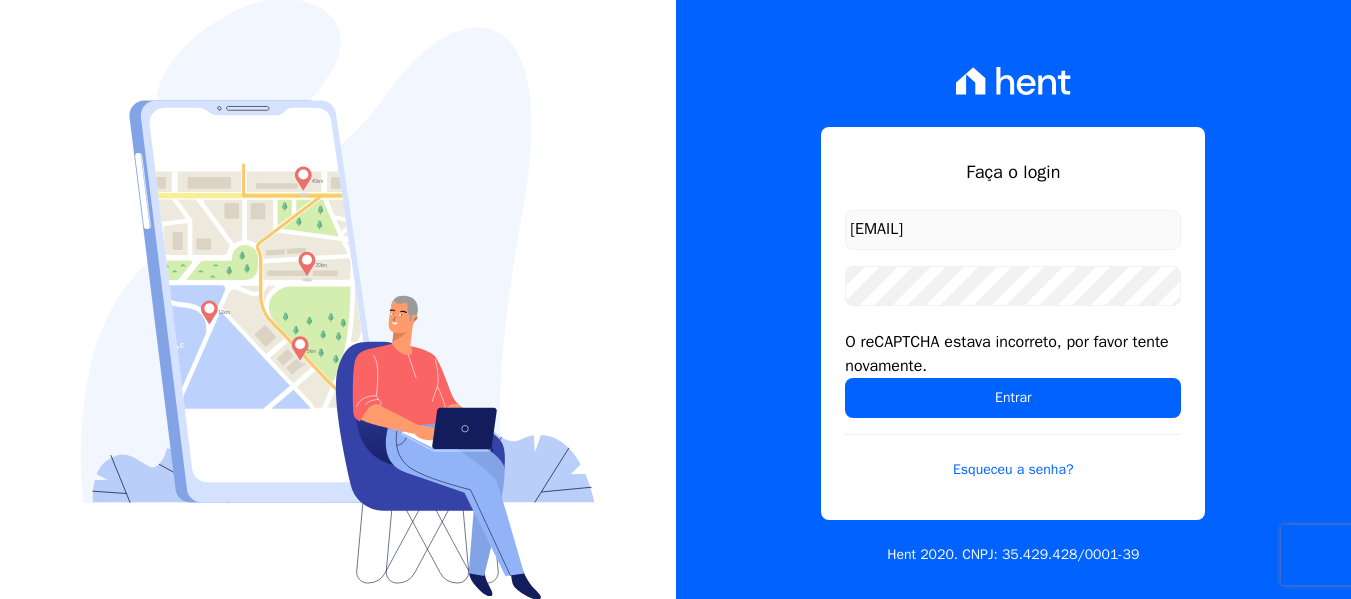 scroll, scrollTop: 0, scrollLeft: 0, axis: both 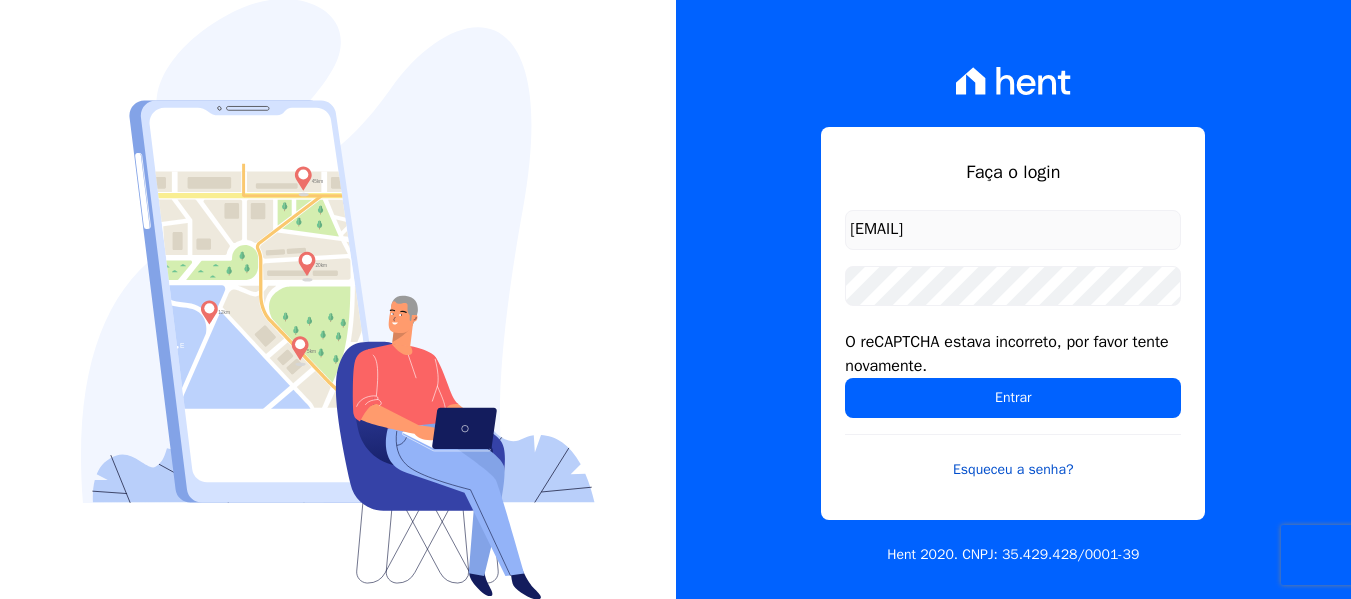 click on "Esqueceu a senha?" at bounding box center (1013, 457) 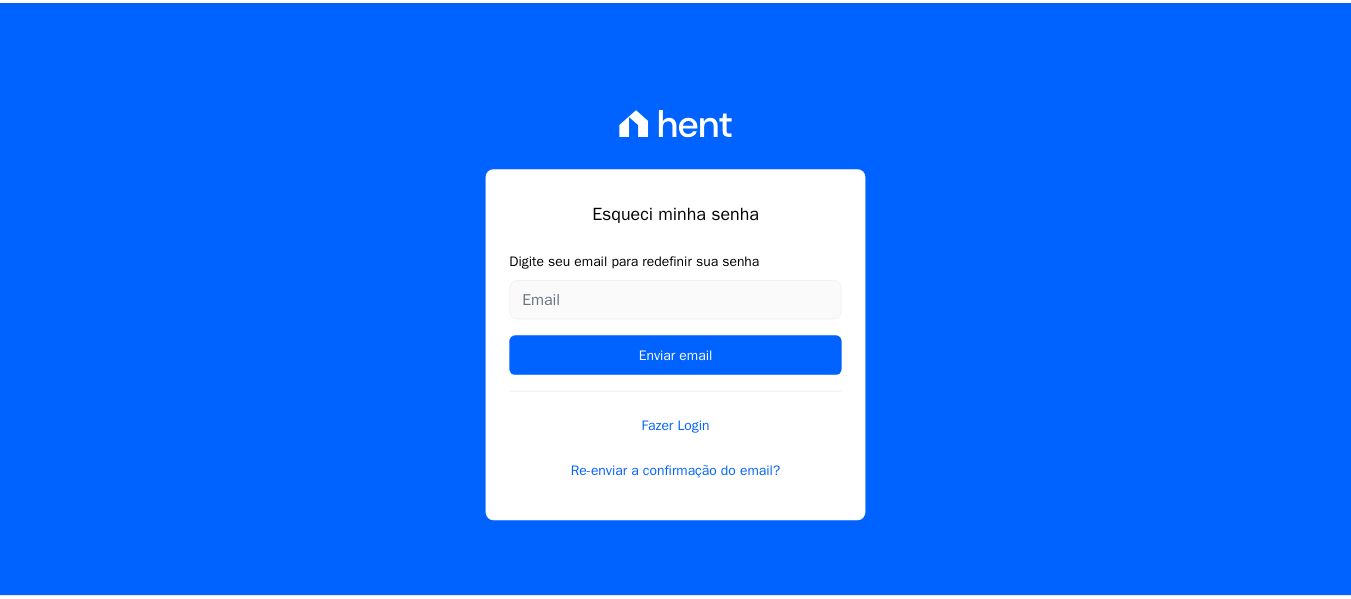 scroll, scrollTop: 0, scrollLeft: 0, axis: both 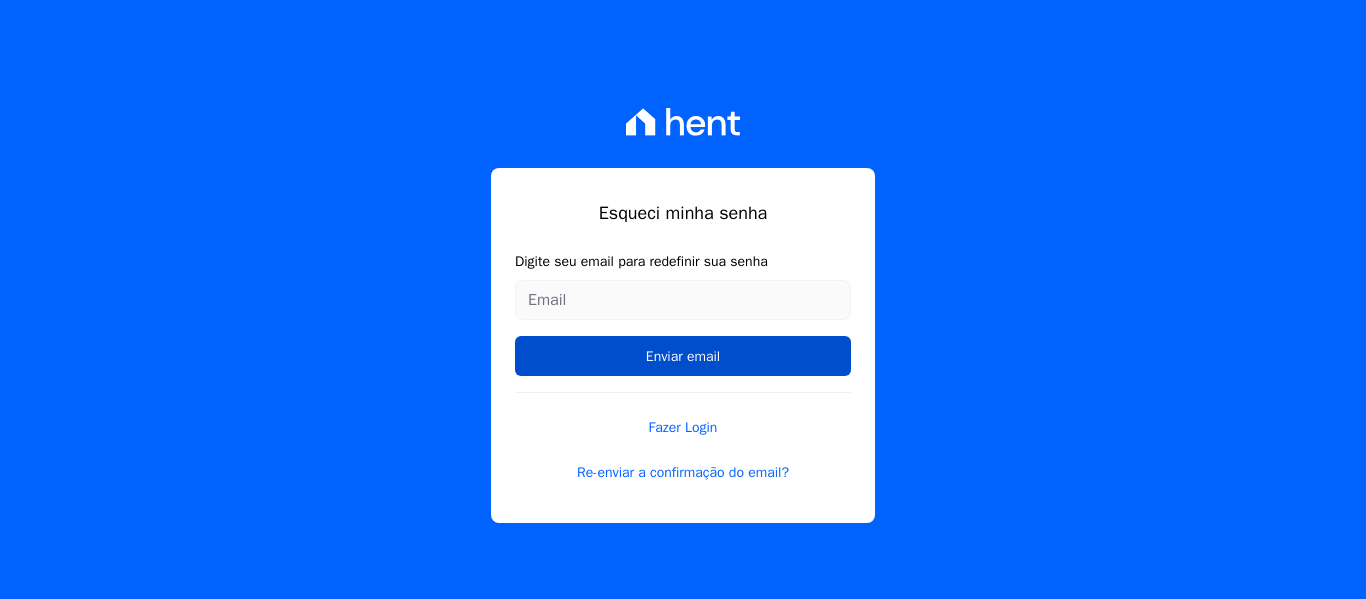 type on "contato@[EMAIL]" 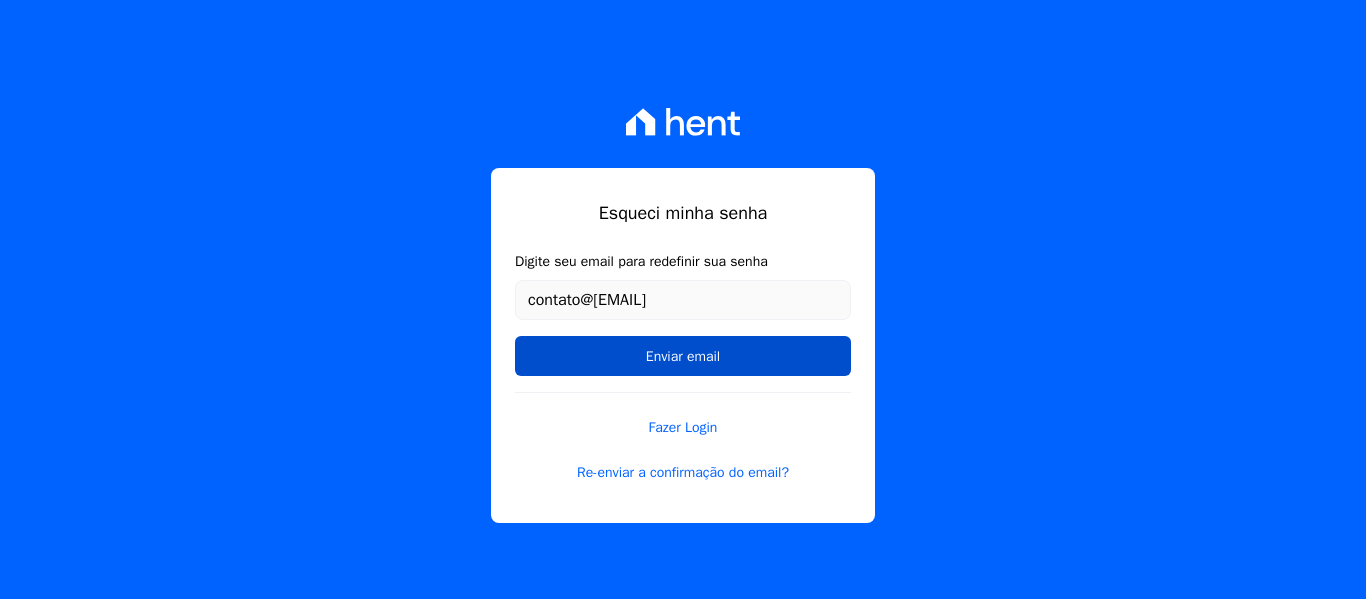 click on "Enviar email" at bounding box center (683, 356) 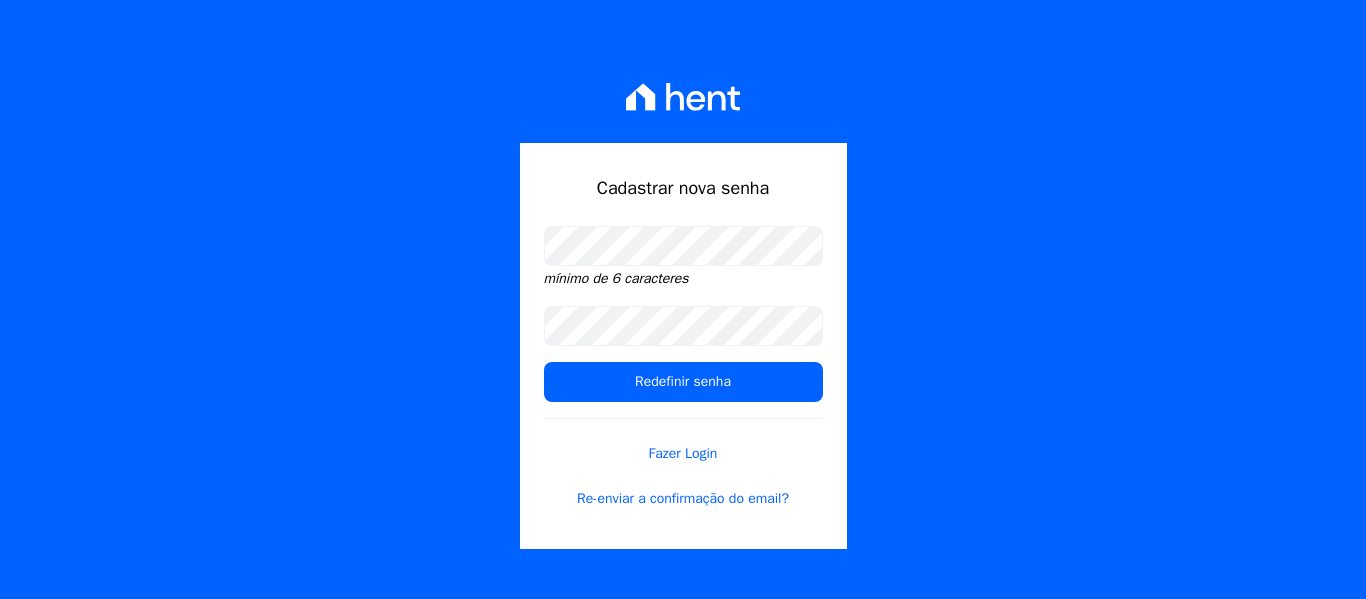 scroll, scrollTop: 0, scrollLeft: 0, axis: both 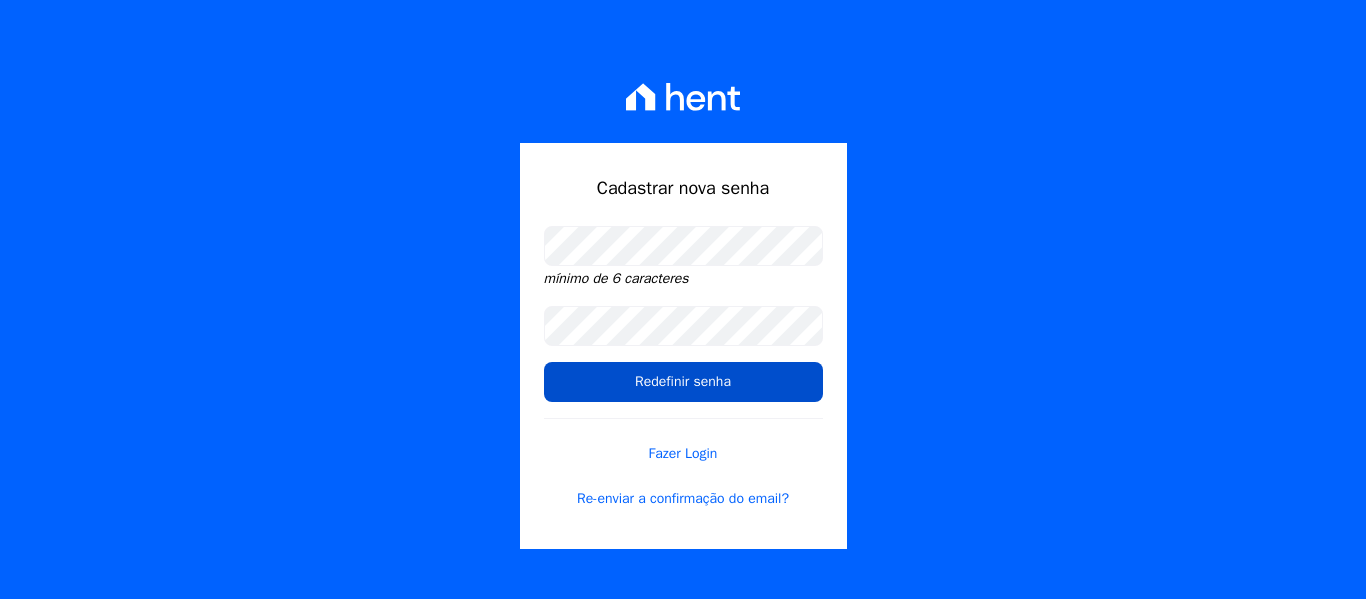 click on "Redefinir senha" at bounding box center (683, 382) 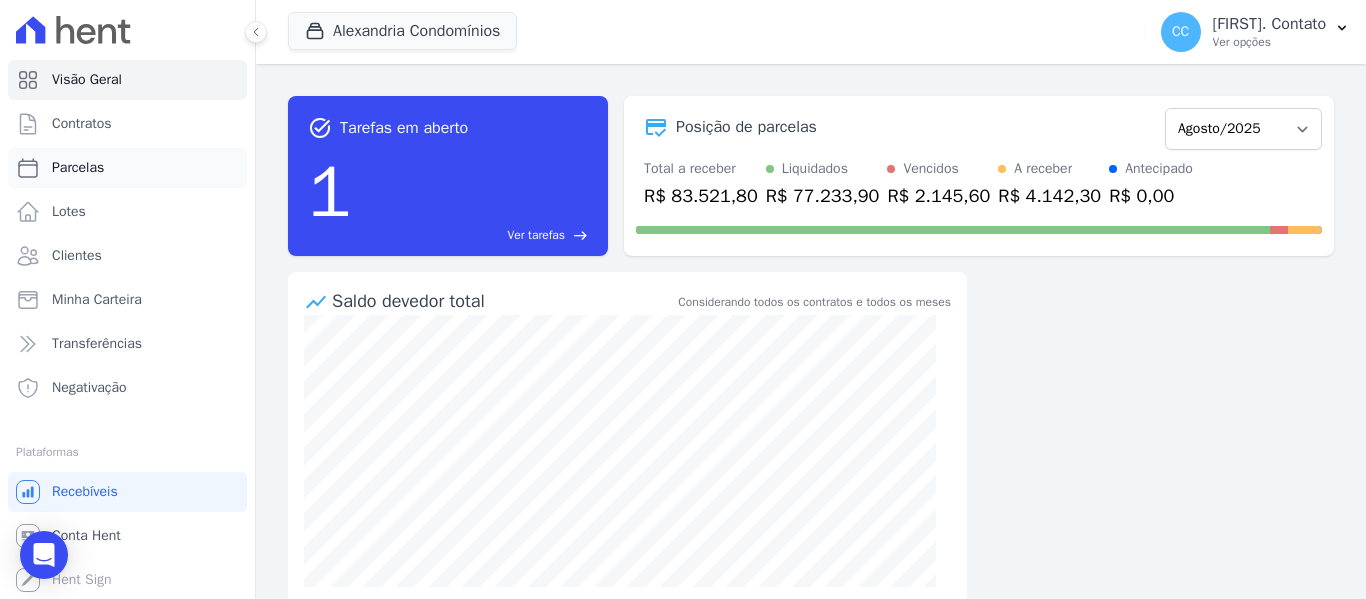 click on "Parcelas" at bounding box center [127, 168] 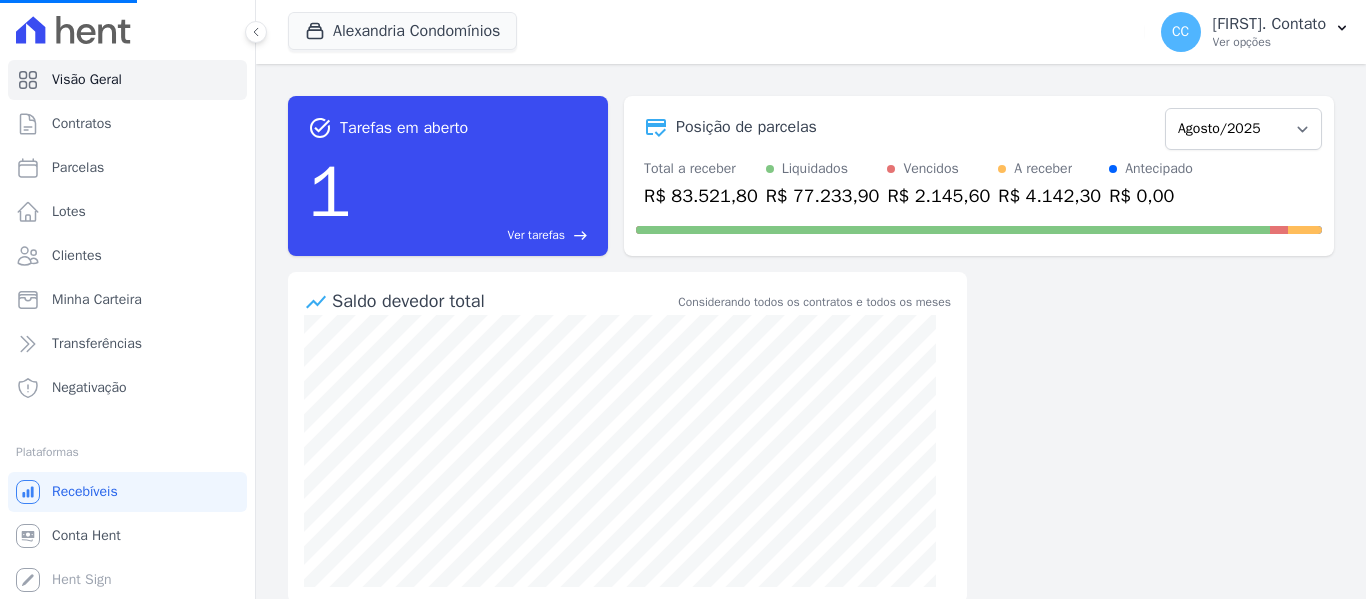 select 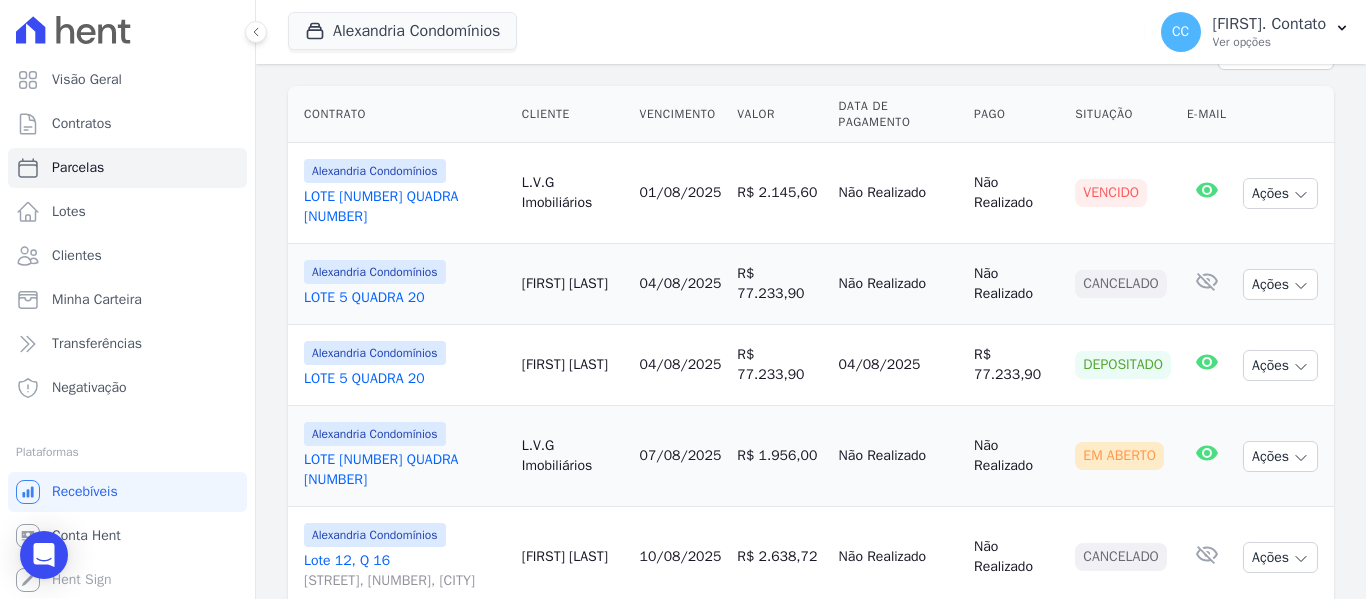 scroll, scrollTop: 400, scrollLeft: 0, axis: vertical 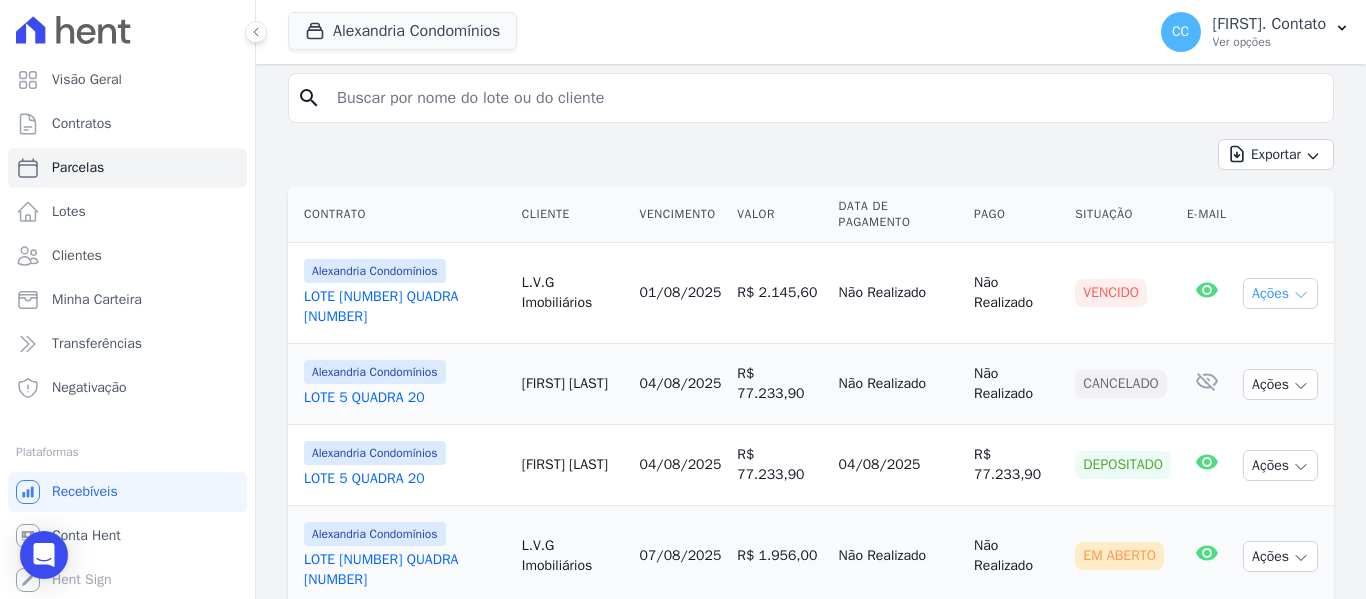 click on "Ações" at bounding box center [1280, 293] 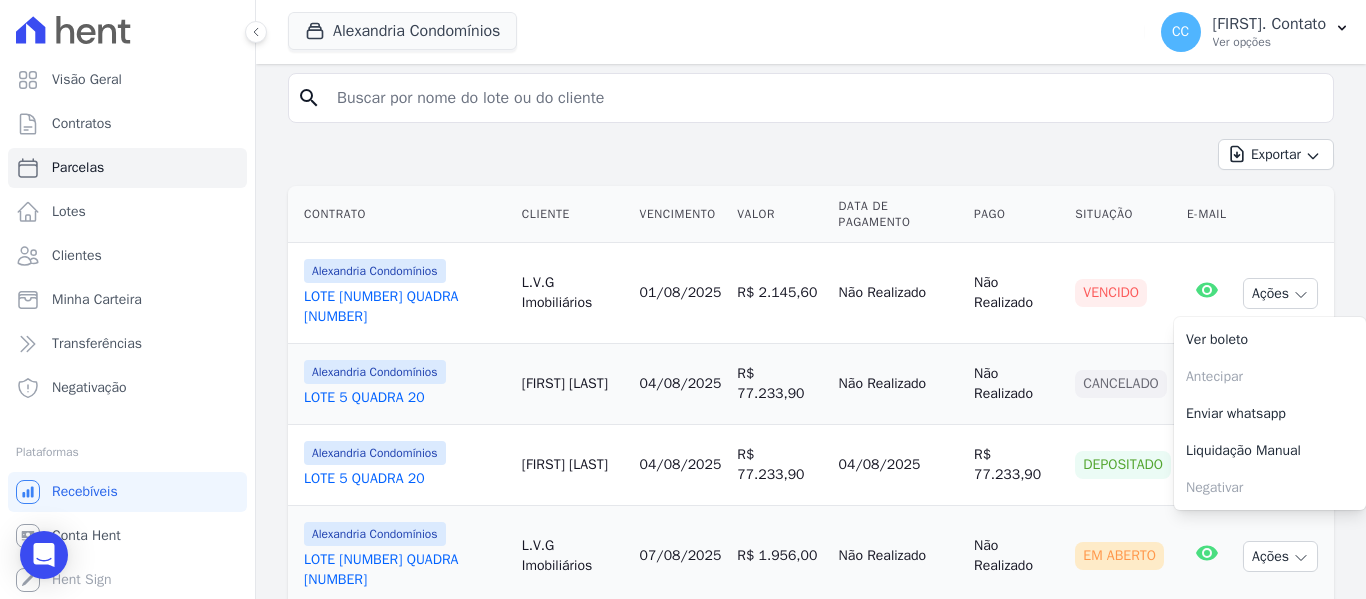 click at bounding box center [1284, 214] 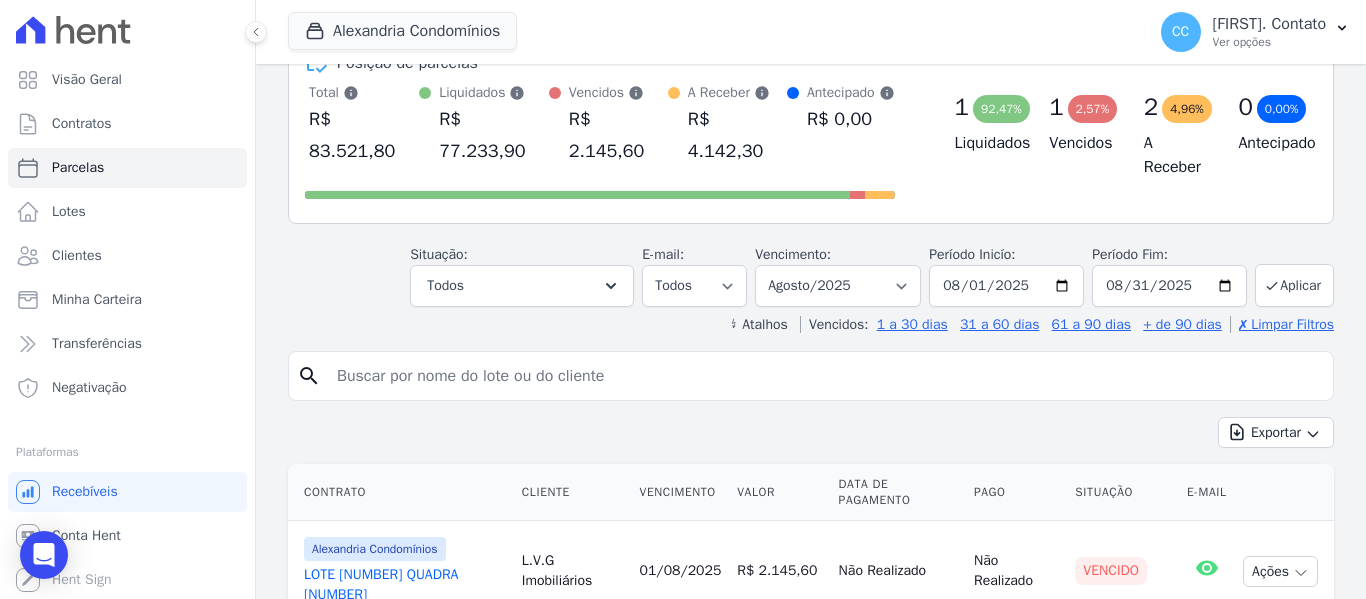 scroll, scrollTop: 100, scrollLeft: 0, axis: vertical 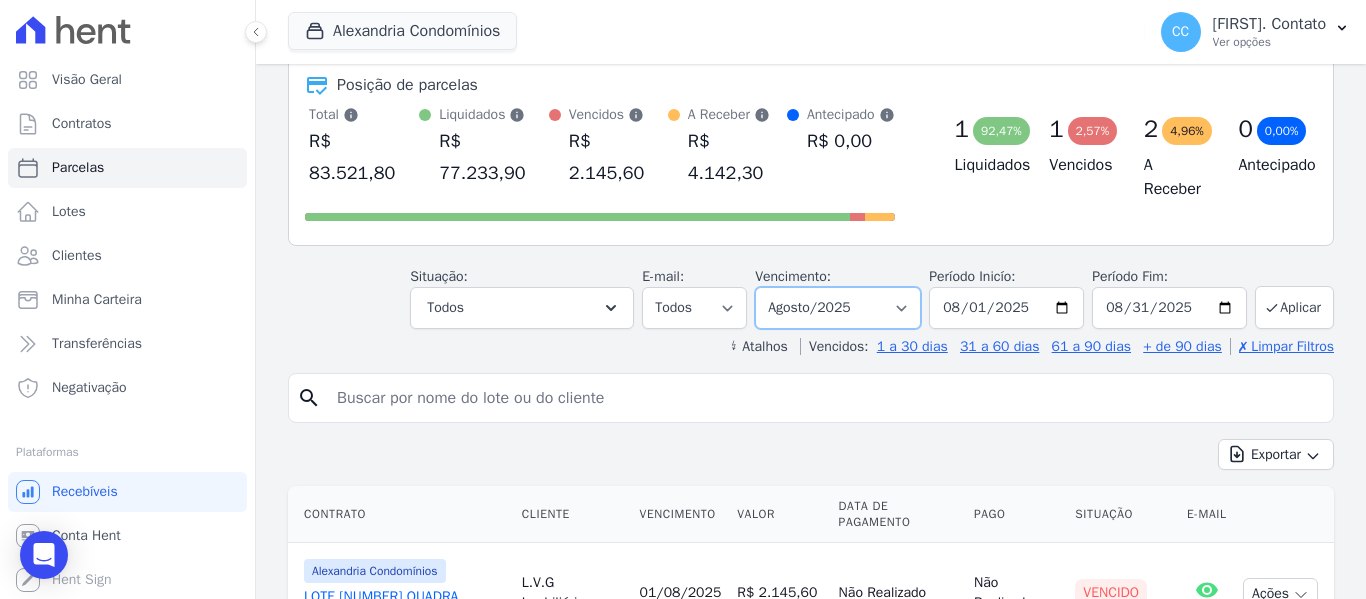 click on "Filtrar por período
────────
Todos os meses
Março/[YEAR]
Abril/[YEAR]
Maio/[YEAR]
Junho/[YEAR]
Julho/[YEAR]
Agosto/[YEAR]
Setembro/[YEAR]
Outubro/[YEAR]
Novembro/[YEAR]
Dezembro/[YEAR]
Janeiro/[YEAR]
Fevereiro/[YEAR]
Março/[YEAR]
Abril/[YEAR]
Maio/[YEAR]
Junho/[YEAR]
Julho/[YEAR]
Agosto/[YEAR]
Setembro/[YEAR]
Outubro/[YEAR]
Novembro/[YEAR]
Dezembro/[YEAR]
Janeiro/[YEAR]
Fevereiro/[YEAR]
Março/[YEAR]
Abril/[YEAR]
Maio/[YEAR]
Junho/[YEAR]
Julho/[YEAR]
Agosto/[YEAR]
Setembro/[YEAR]
Outubro/[YEAR]
Novembro/[YEAR]
Dezembro/[YEAR]
Janeiro/[YEAR]
Fevereiro/[YEAR]
Março/[YEAR]
Abril/[YEAR]
Maio/[YEAR]
Junho/[YEAR]
Julho/[YEAR]
Agosto/[YEAR]
Setembro/[YEAR]
Outubro/[YEAR]
Novembro/[YEAR]
Dezembro/[YEAR]
Janeiro/[YEAR]
Fevereiro/[YEAR]
Março/[YEAR]
Abril/[YEAR]
Maio/[YEAR]
Junho/[YEAR]
Julho/[YEAR]" at bounding box center (838, 308) 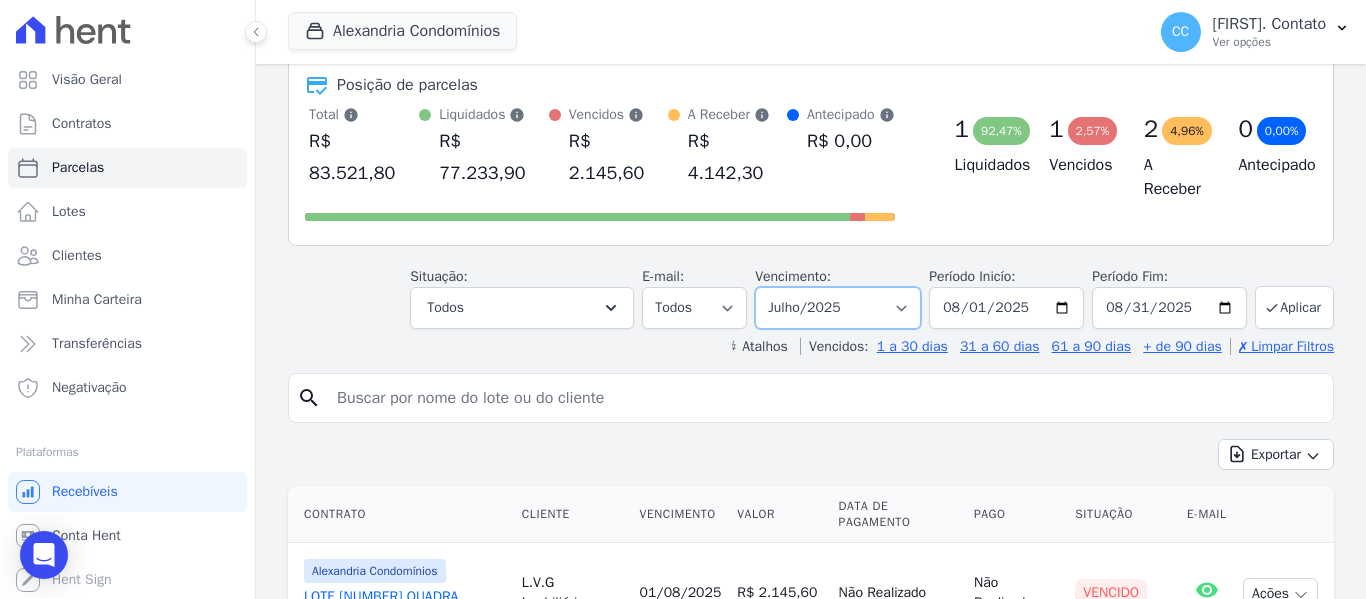 click on "Filtrar por período
────────
Todos os meses
Março/[YEAR]
Abril/[YEAR]
Maio/[YEAR]
Junho/[YEAR]
Julho/[YEAR]
Agosto/[YEAR]
Setembro/[YEAR]
Outubro/[YEAR]
Novembro/[YEAR]
Dezembro/[YEAR]
Janeiro/[YEAR]
Fevereiro/[YEAR]
Março/[YEAR]
Abril/[YEAR]
Maio/[YEAR]
Junho/[YEAR]
Julho/[YEAR]
Agosto/[YEAR]
Setembro/[YEAR]
Outubro/[YEAR]
Novembro/[YEAR]
Dezembro/[YEAR]
Janeiro/[YEAR]
Fevereiro/[YEAR]
Março/[YEAR]
Abril/[YEAR]
Maio/[YEAR]
Junho/[YEAR]
Julho/[YEAR]
Agosto/[YEAR]
Setembro/[YEAR]
Outubro/[YEAR]
Novembro/[YEAR]
Dezembro/[YEAR]
Janeiro/[YEAR]
Fevereiro/[YEAR]
Março/[YEAR]
Abril/[YEAR]
Maio/[YEAR]
Junho/[YEAR]
Julho/[YEAR]
Agosto/[YEAR]
Setembro/[YEAR]
Outubro/[YEAR]
Novembro/[YEAR]
Dezembro/[YEAR]
Janeiro/[YEAR]
Fevereiro/[YEAR]
Março/[YEAR]
Abril/[YEAR]
Maio/[YEAR]
Junho/[YEAR]
Julho/[YEAR]" at bounding box center [838, 308] 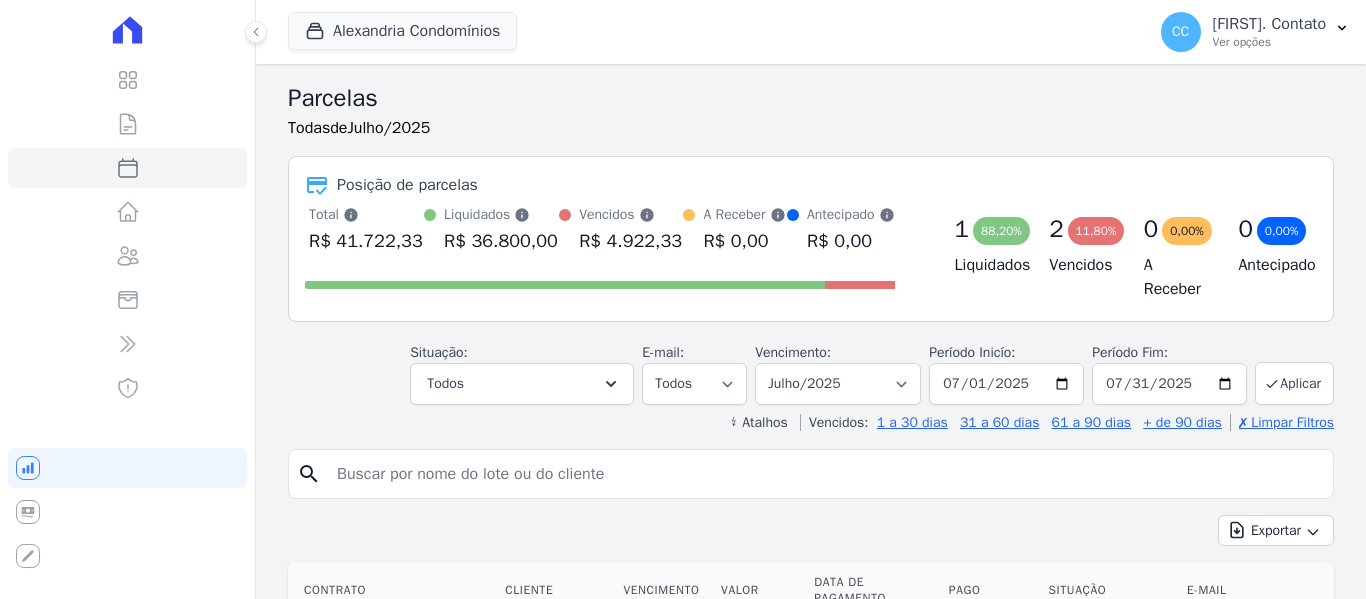 select 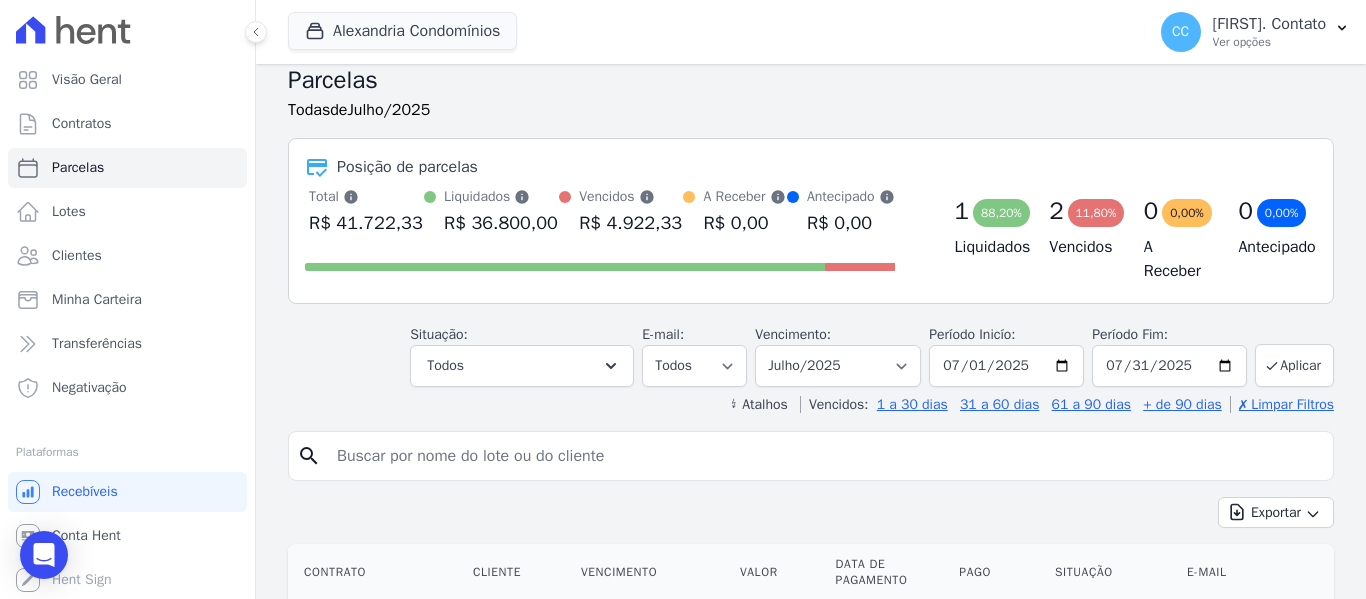 scroll, scrollTop: 0, scrollLeft: 0, axis: both 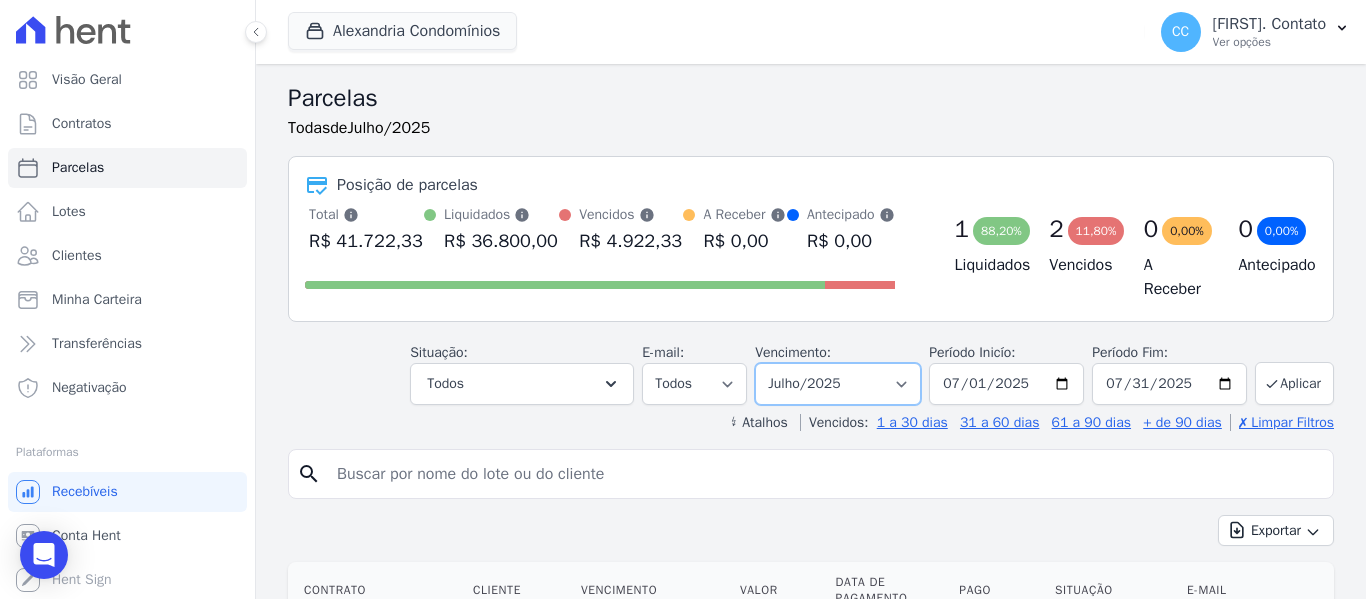 click on "Filtrar por período
────────
Todos os meses
Março/[YEAR]
Abril/[YEAR]
Maio/[YEAR]
Junho/[YEAR]
Julho/[YEAR]
Agosto/[YEAR]
Setembro/[YEAR]
Outubro/[YEAR]
Novembro/[YEAR]
Dezembro/[YEAR]
Janeiro/[YEAR]
Fevereiro/[YEAR]
Março/[YEAR]
Abril/[YEAR]
Maio/[YEAR]
Junho/[YEAR]
Julho/[YEAR]
Agosto/[YEAR]
Setembro/[YEAR]
Outubro/[YEAR]
Novembro/[YEAR]
Dezembro/[YEAR]
Janeiro/[YEAR]
Fevereiro/[YEAR]
Março/[YEAR]
Abril/[YEAR]
Maio/[YEAR]
Junho/[YEAR]
Julho/[YEAR]
Agosto/[YEAR]
Setembro/[YEAR]
Outubro/[YEAR]
Novembro/[YEAR]
Dezembro/[YEAR]
Janeiro/[YEAR]
Fevereiro/[YEAR]
Março/[YEAR]
Abril/[YEAR]
Maio/[YEAR]
Junho/[YEAR]
Julho/[YEAR]
Agosto/[YEAR]
Setembro/[YEAR]
Outubro/[YEAR]
Novembro/[YEAR]
Dezembro/[YEAR]
Janeiro/[YEAR]
Fevereiro/[YEAR]
Março/[YEAR]
Abril/[YEAR]
Maio/[YEAR]
Junho/[YEAR]
Julho/[YEAR]" at bounding box center [838, 384] 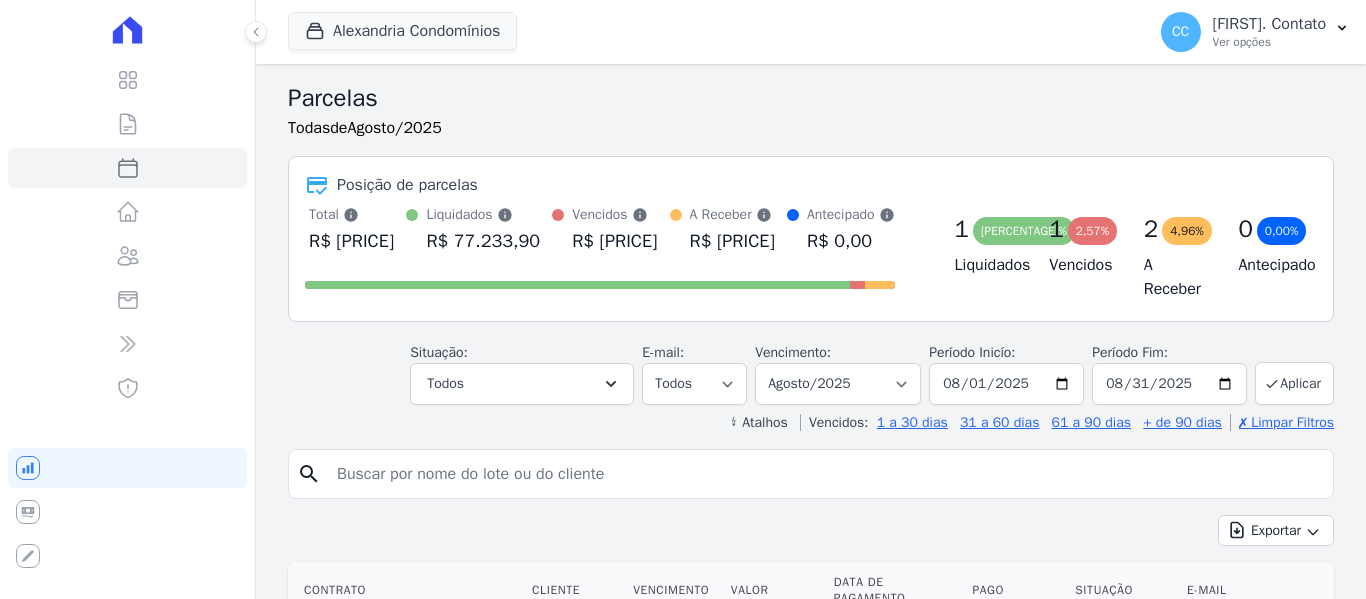 select 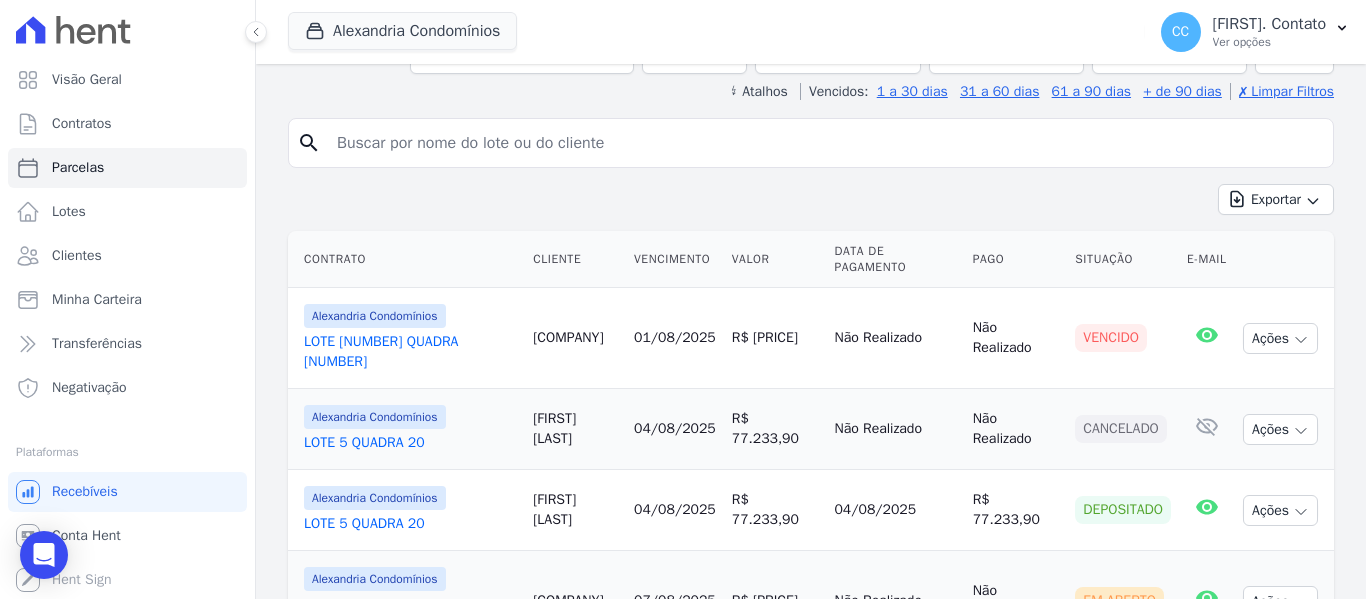 scroll, scrollTop: 0, scrollLeft: 0, axis: both 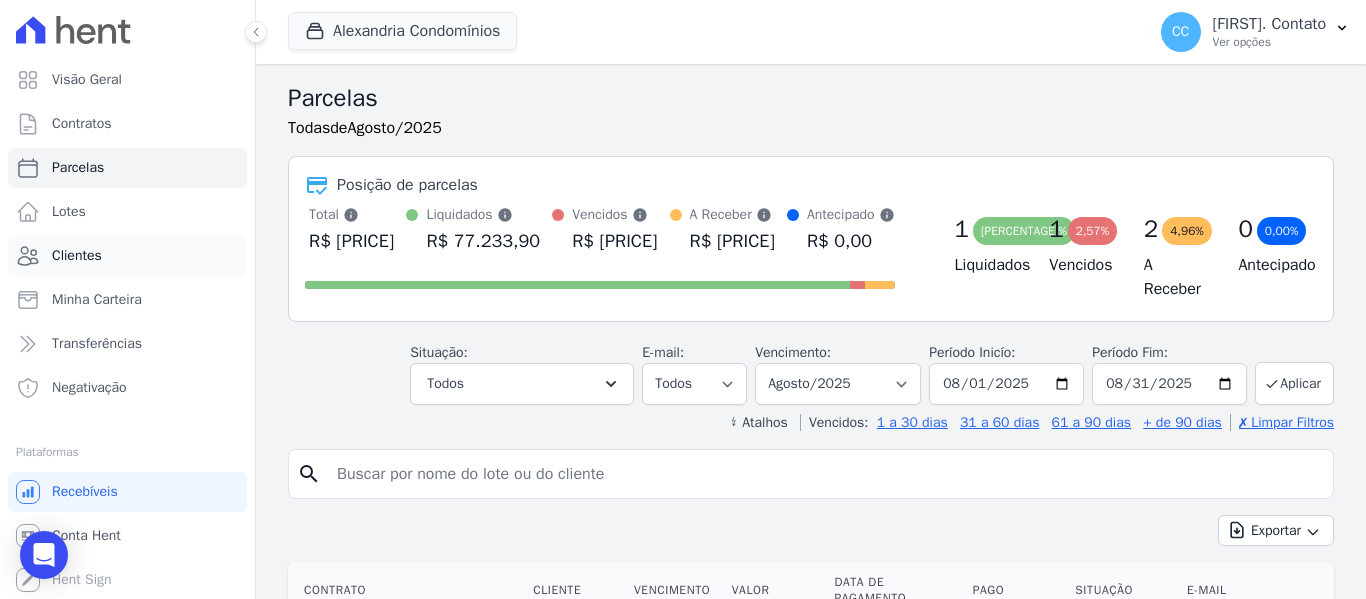 click on "Clientes" at bounding box center (77, 256) 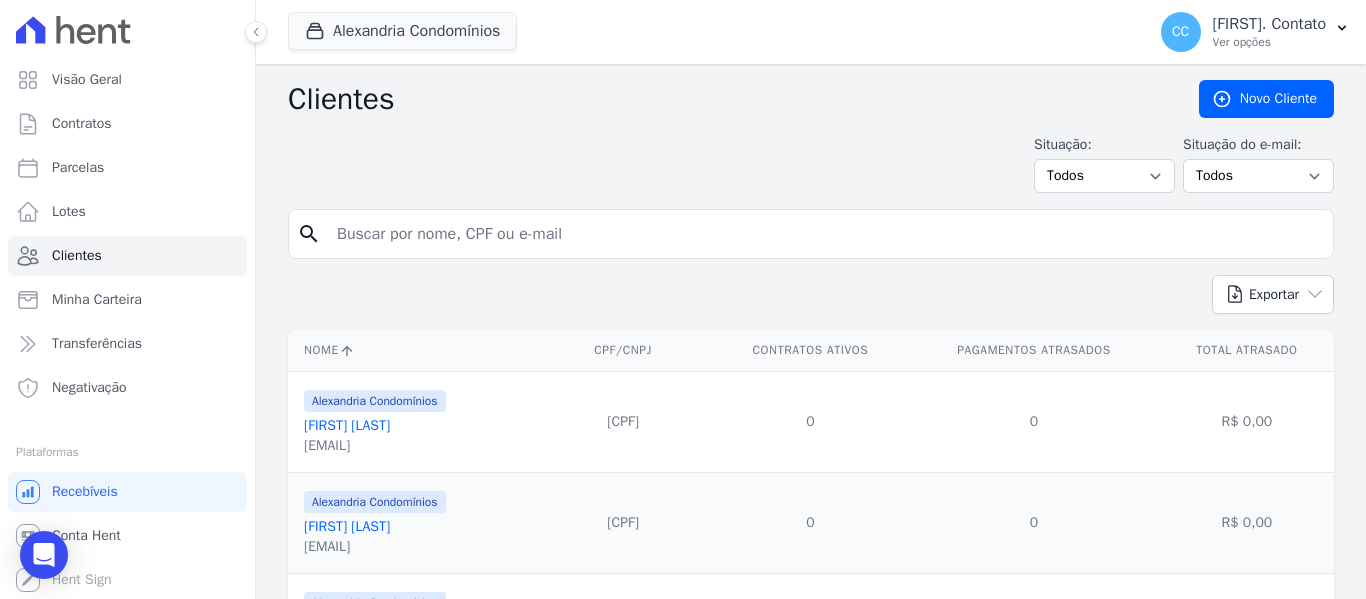 click at bounding box center [825, 234] 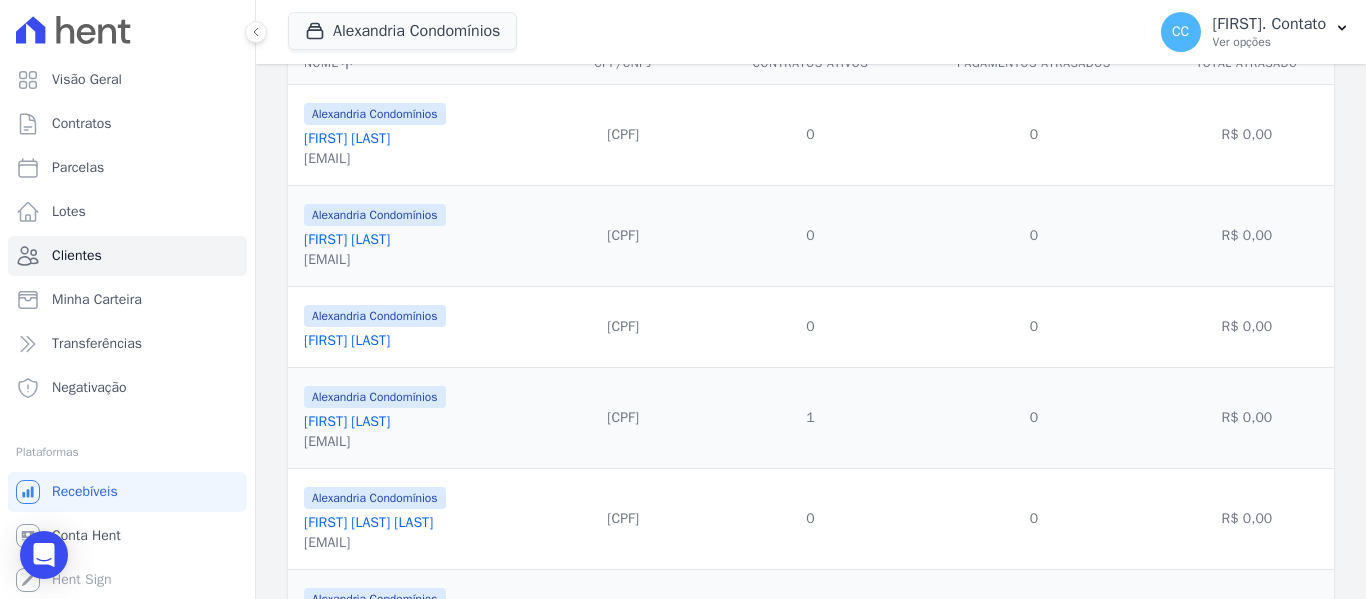 scroll, scrollTop: 0, scrollLeft: 0, axis: both 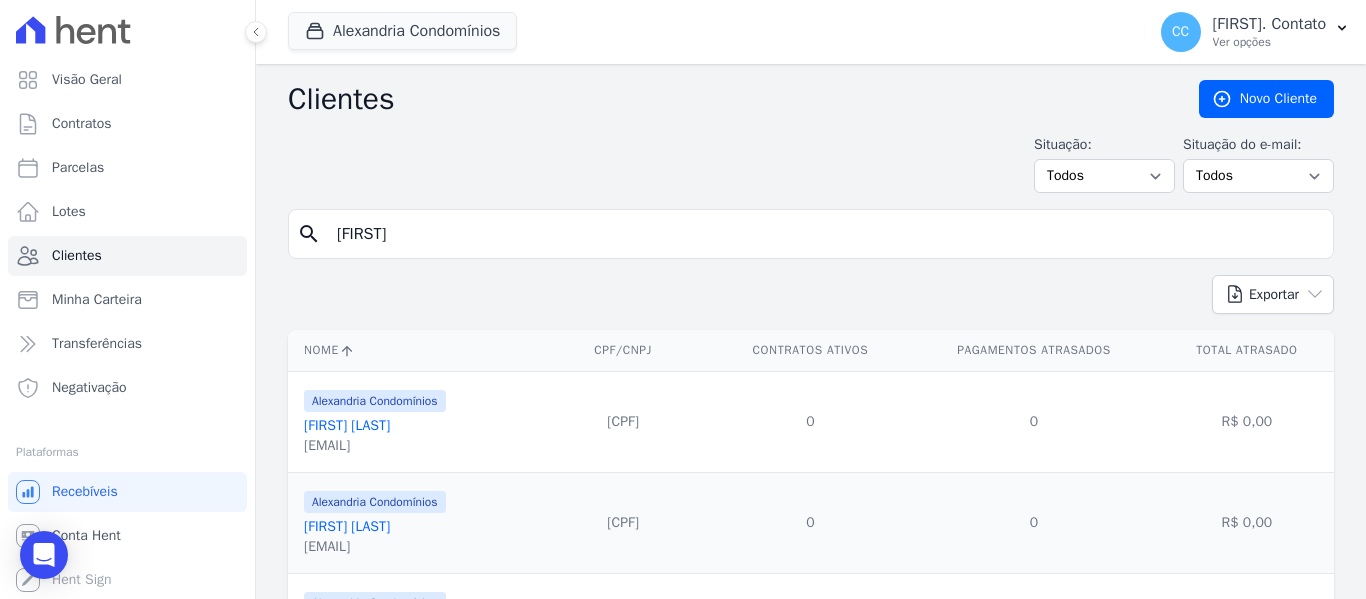 type on "carol" 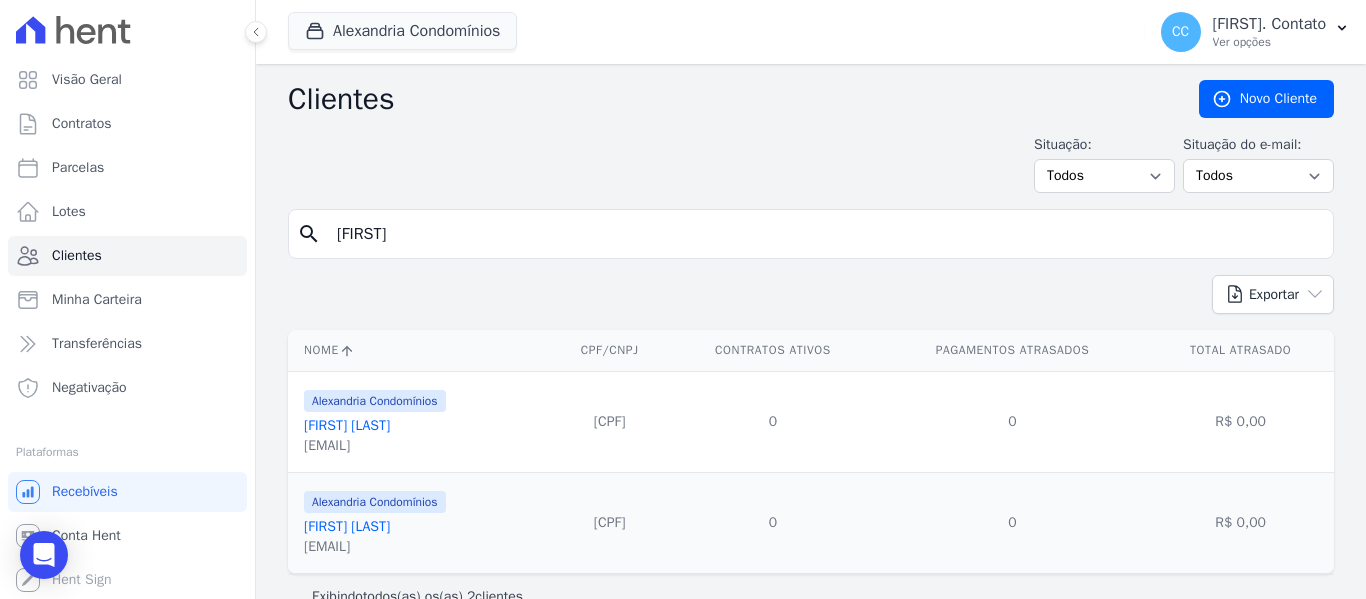 click on "Carol Eliane Malinowski" at bounding box center [347, 425] 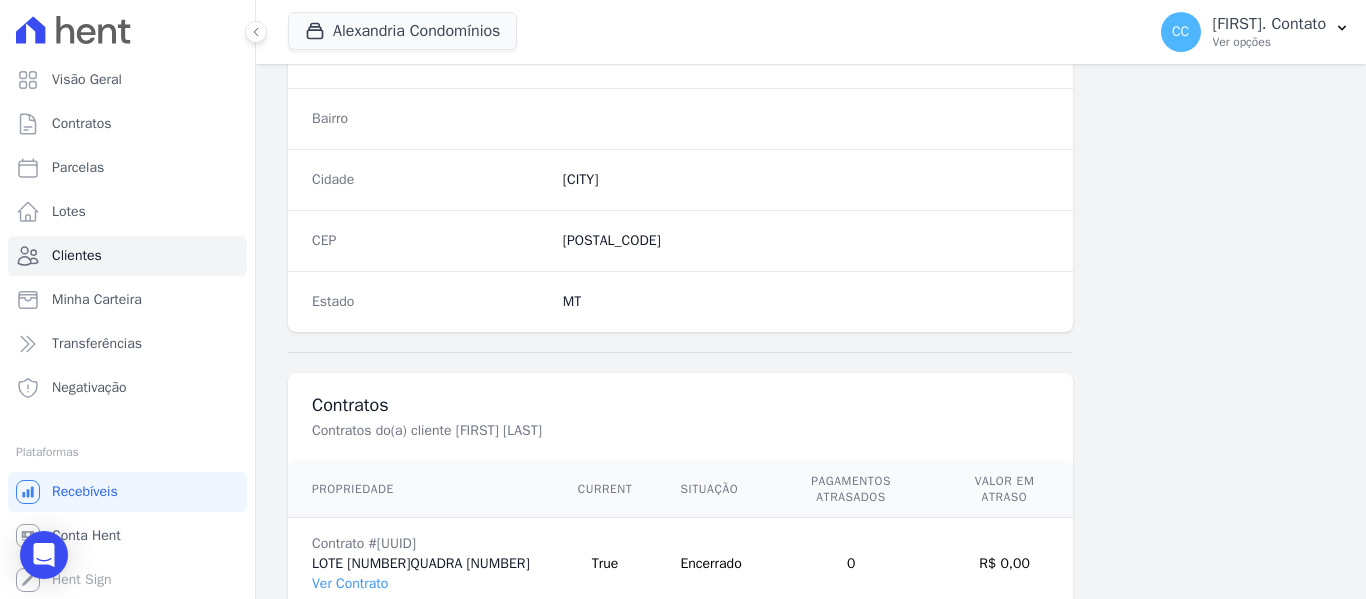 scroll, scrollTop: 1272, scrollLeft: 0, axis: vertical 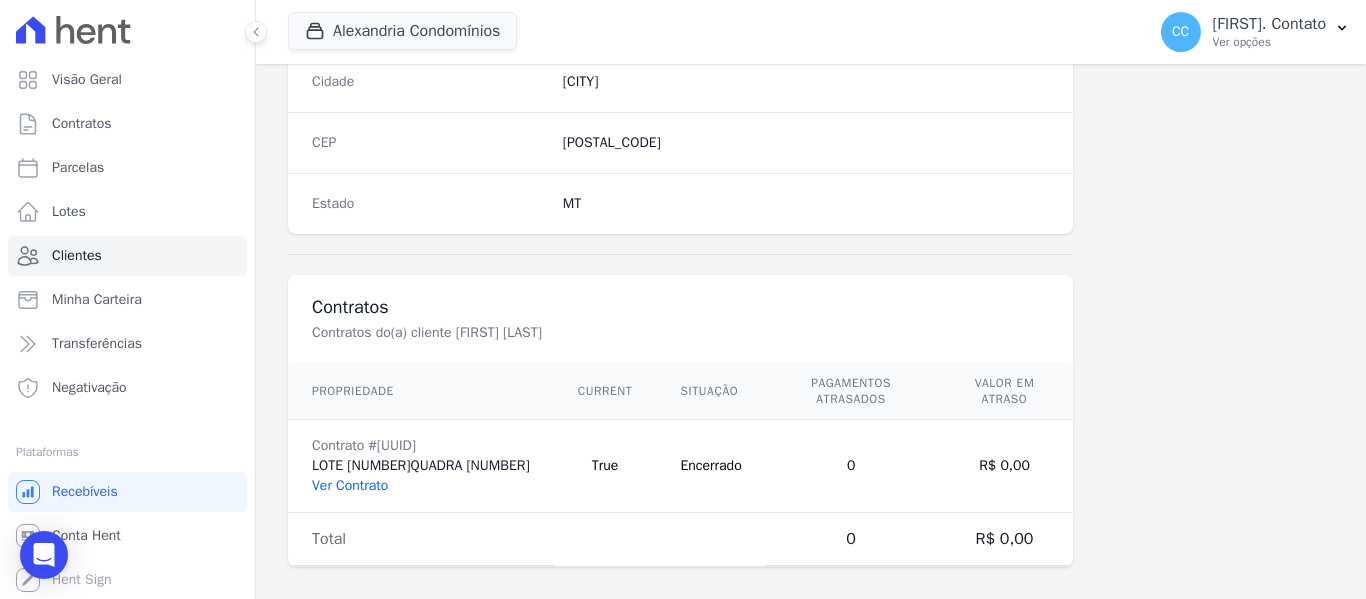 click on "Ver Contrato" at bounding box center (350, 485) 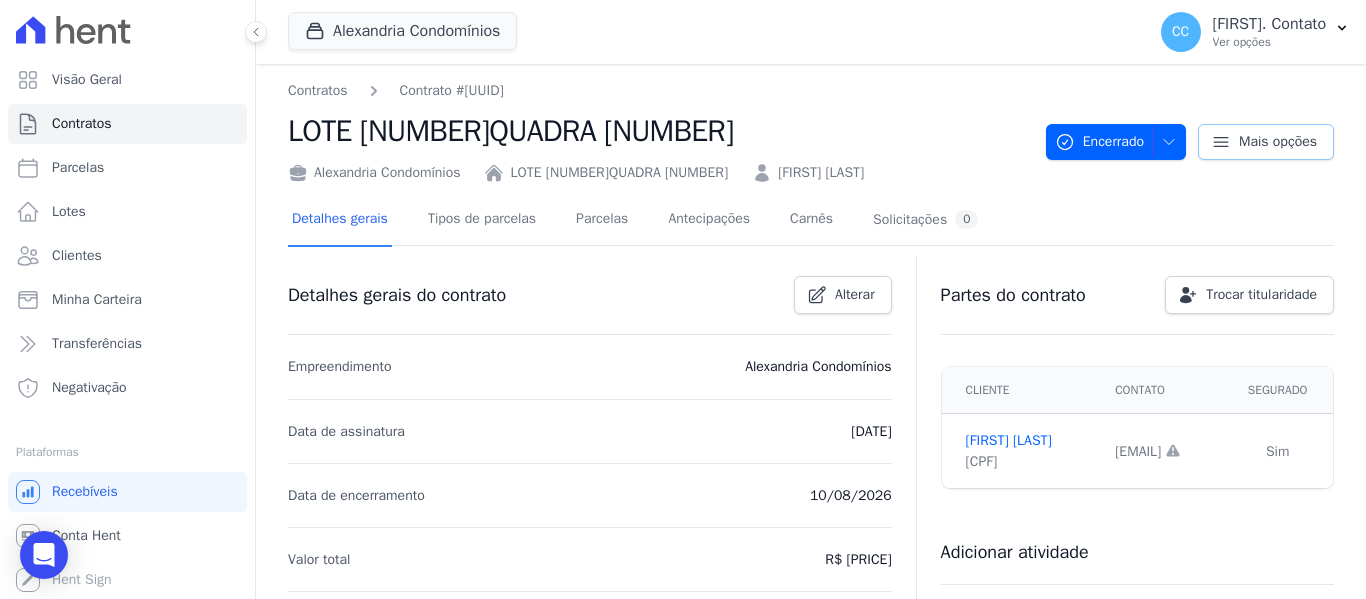 click 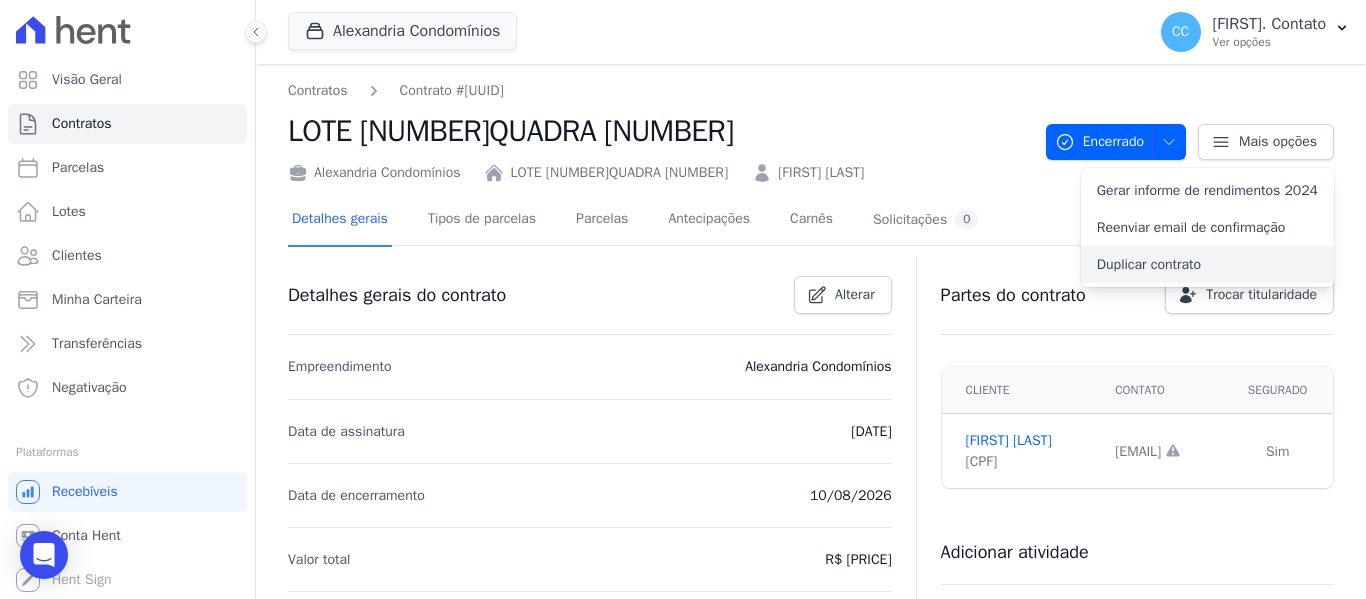 click on "Duplicar contrato" at bounding box center (1207, 264) 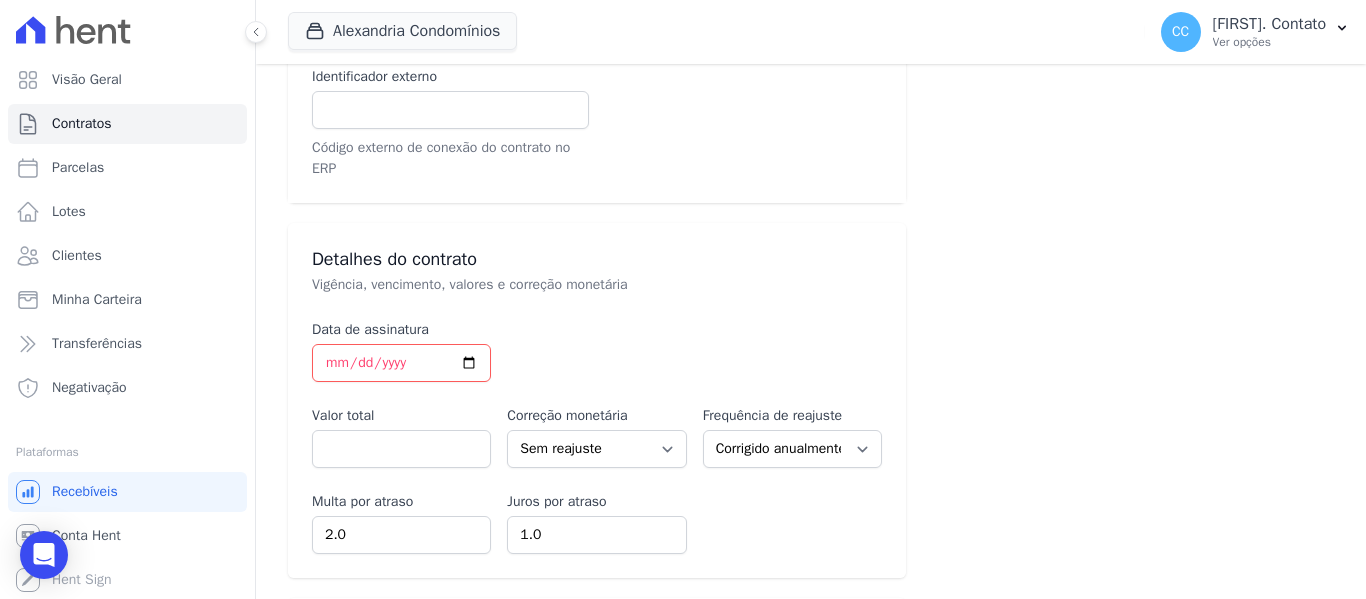 scroll, scrollTop: 800, scrollLeft: 0, axis: vertical 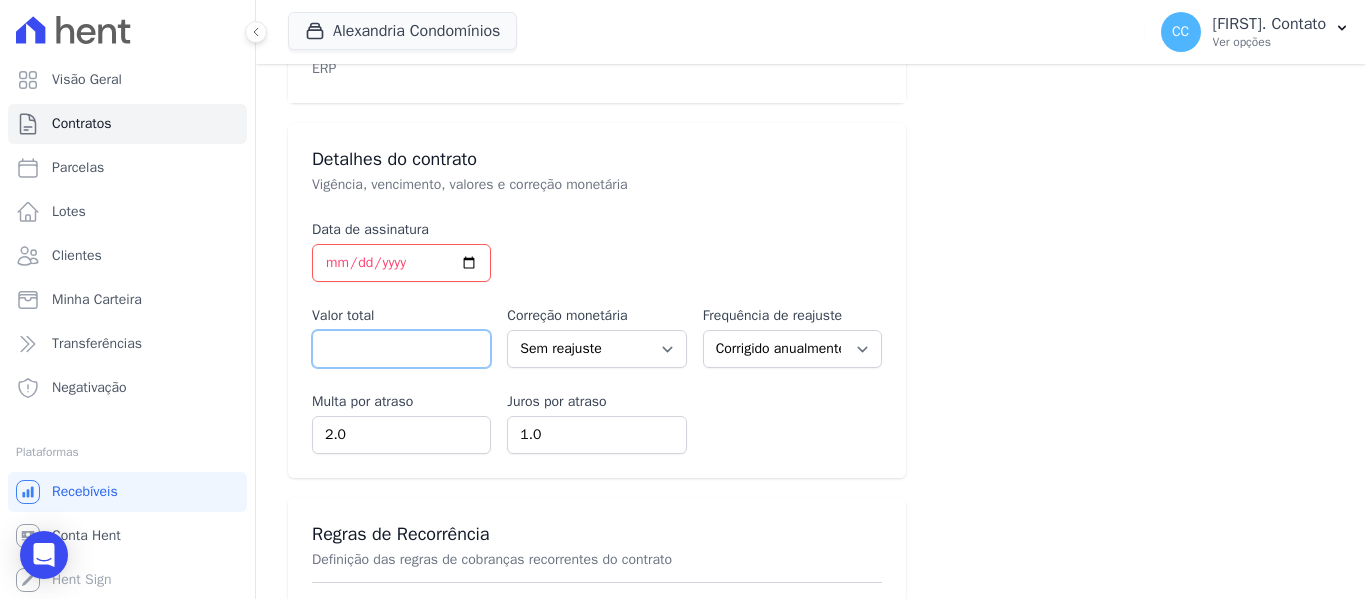 drag, startPoint x: 414, startPoint y: 344, endPoint x: 232, endPoint y: 347, distance: 182.02472 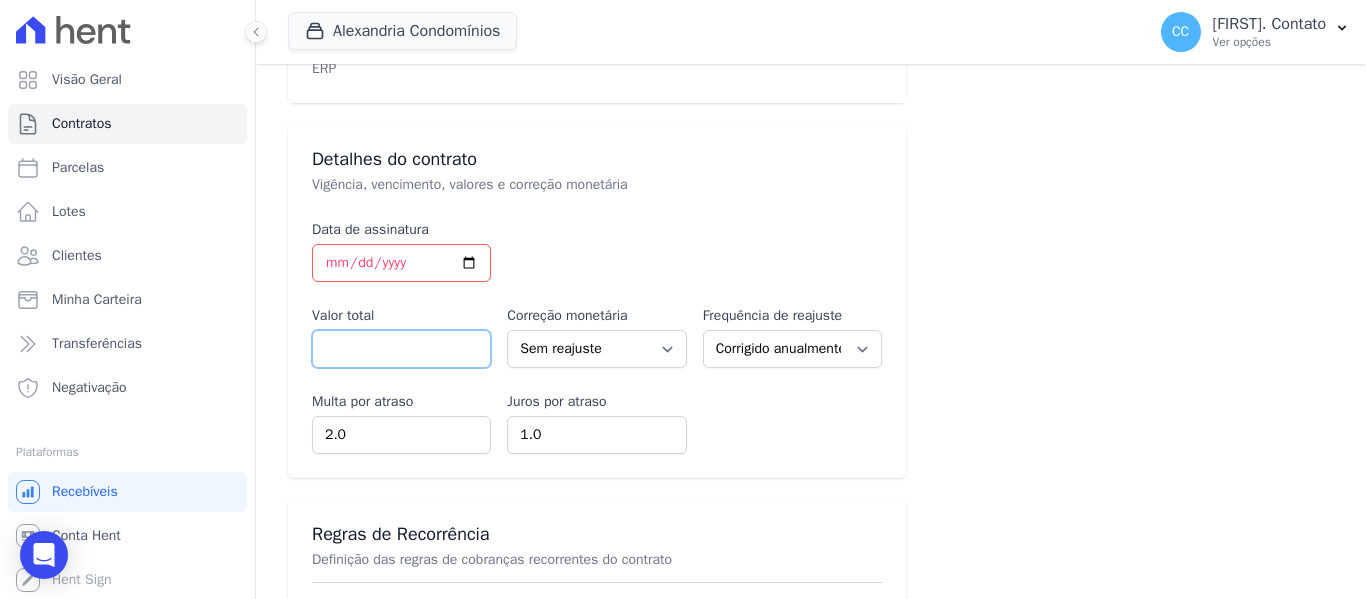 type on "[PRICE]" 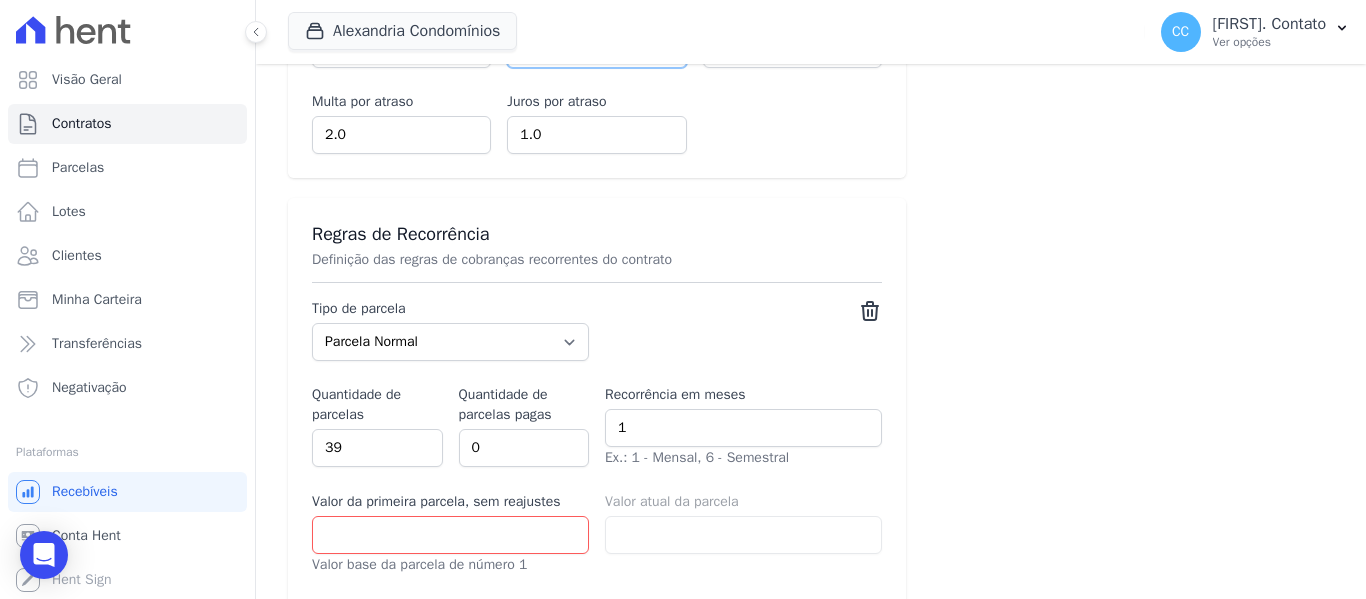 scroll, scrollTop: 1200, scrollLeft: 0, axis: vertical 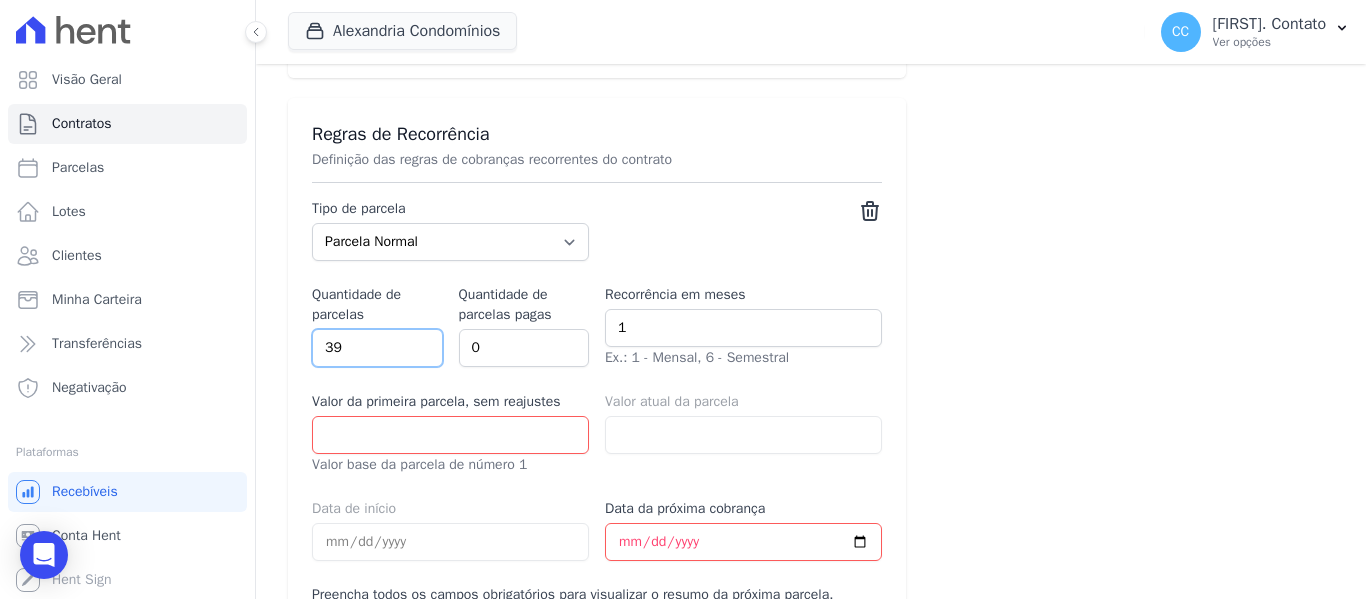 drag, startPoint x: 364, startPoint y: 352, endPoint x: 154, endPoint y: 320, distance: 212.4241 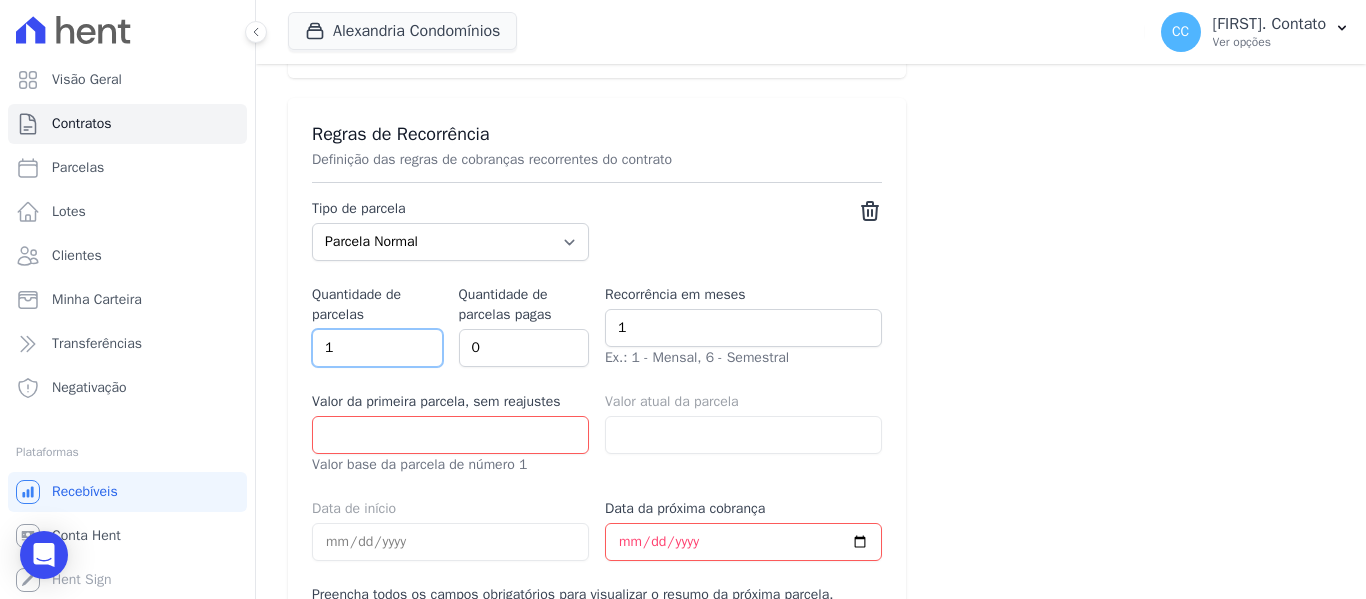 type on "1" 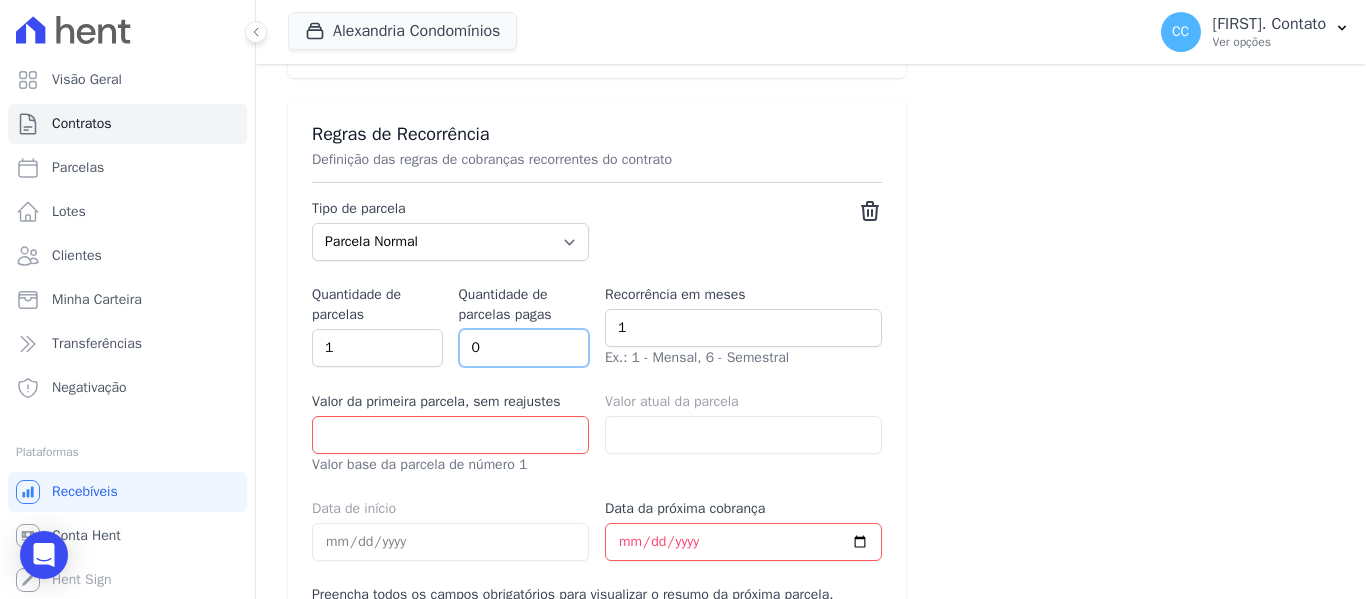 select on "standard" 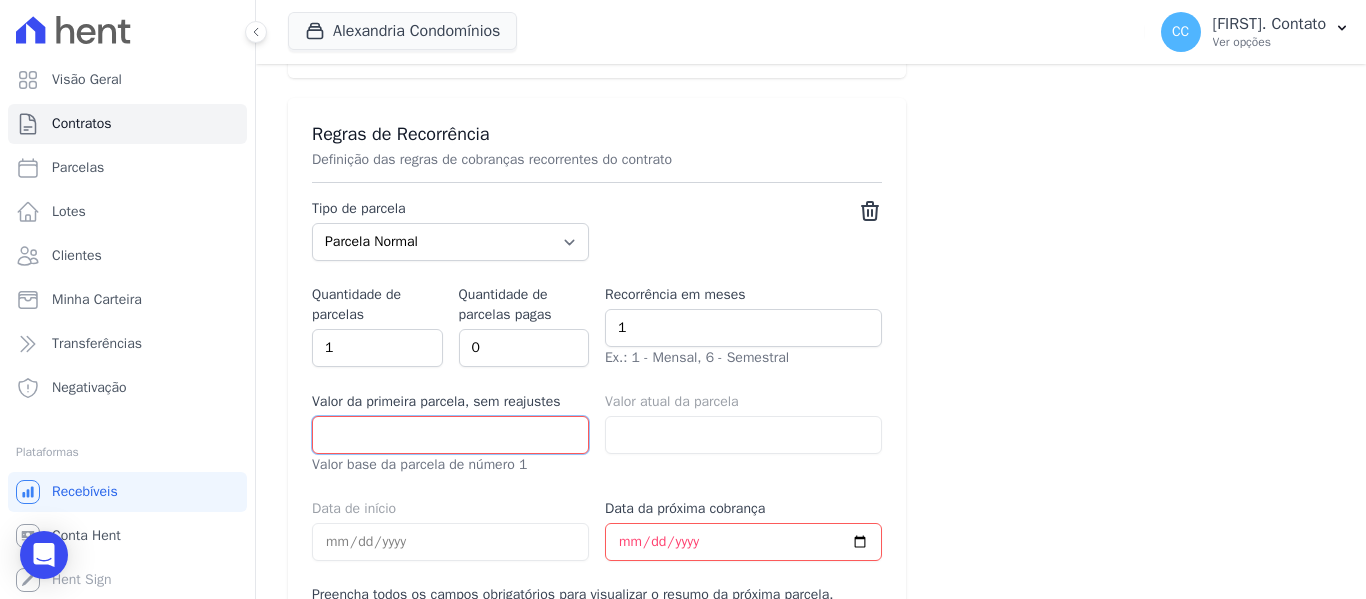 click on "5272.32" at bounding box center [450, 435] 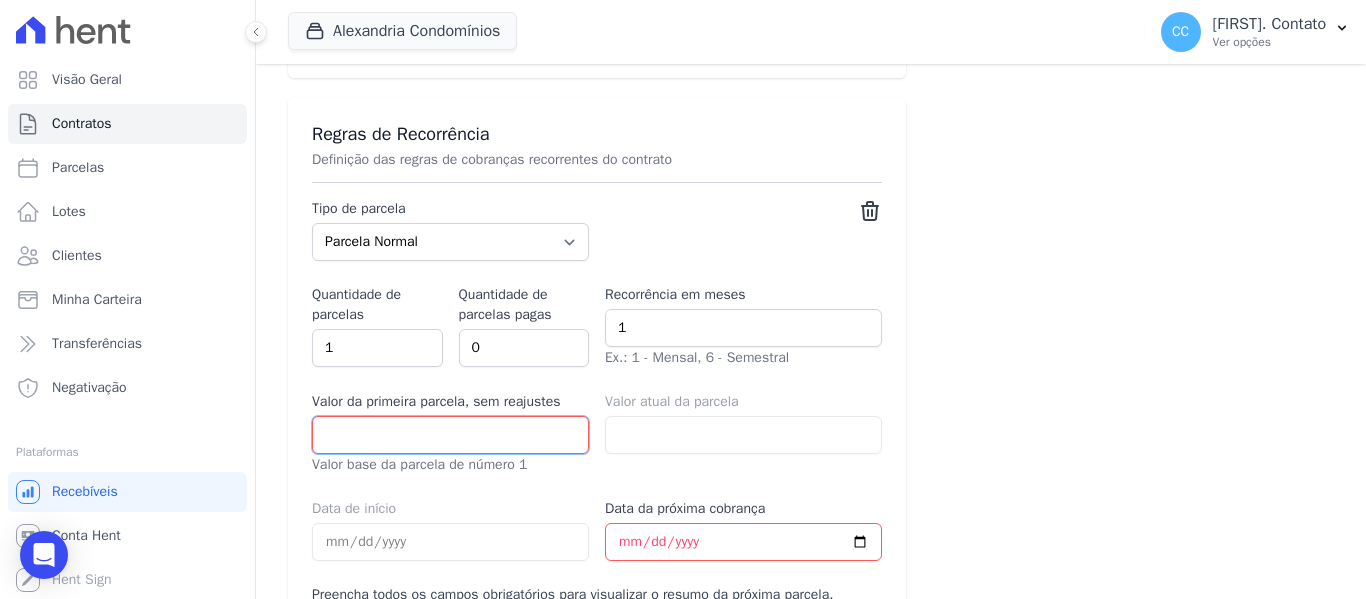 drag, startPoint x: 244, startPoint y: 438, endPoint x: 110, endPoint y: 438, distance: 134 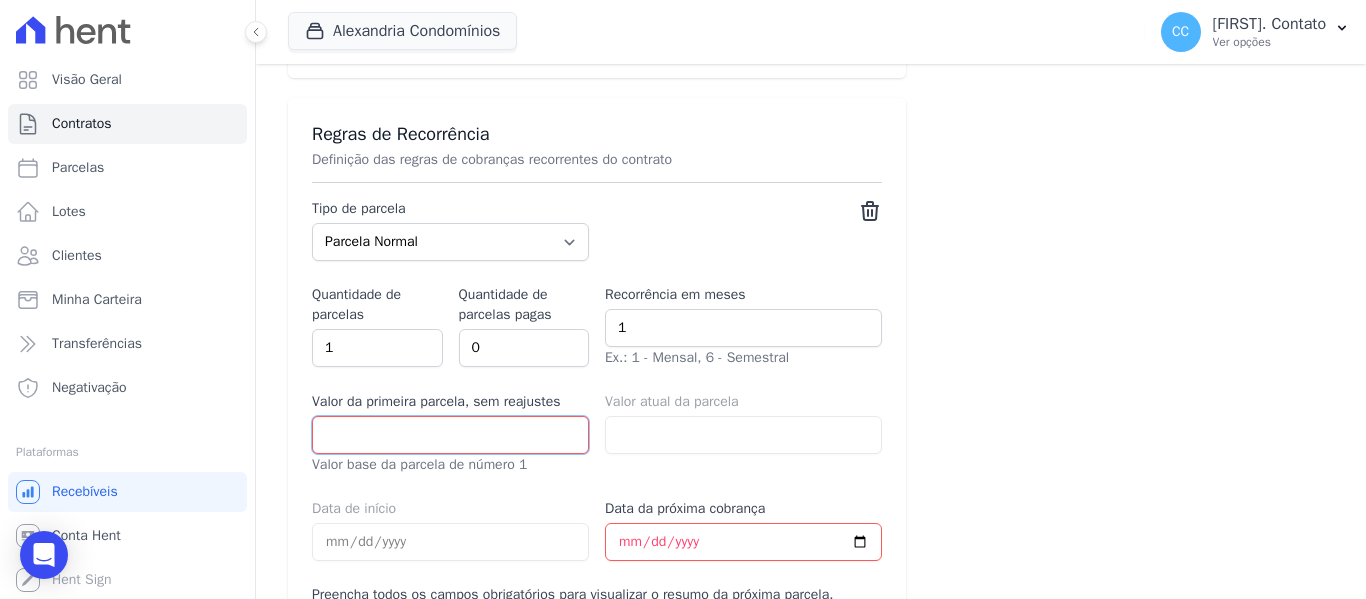 type on "[PRICE]" 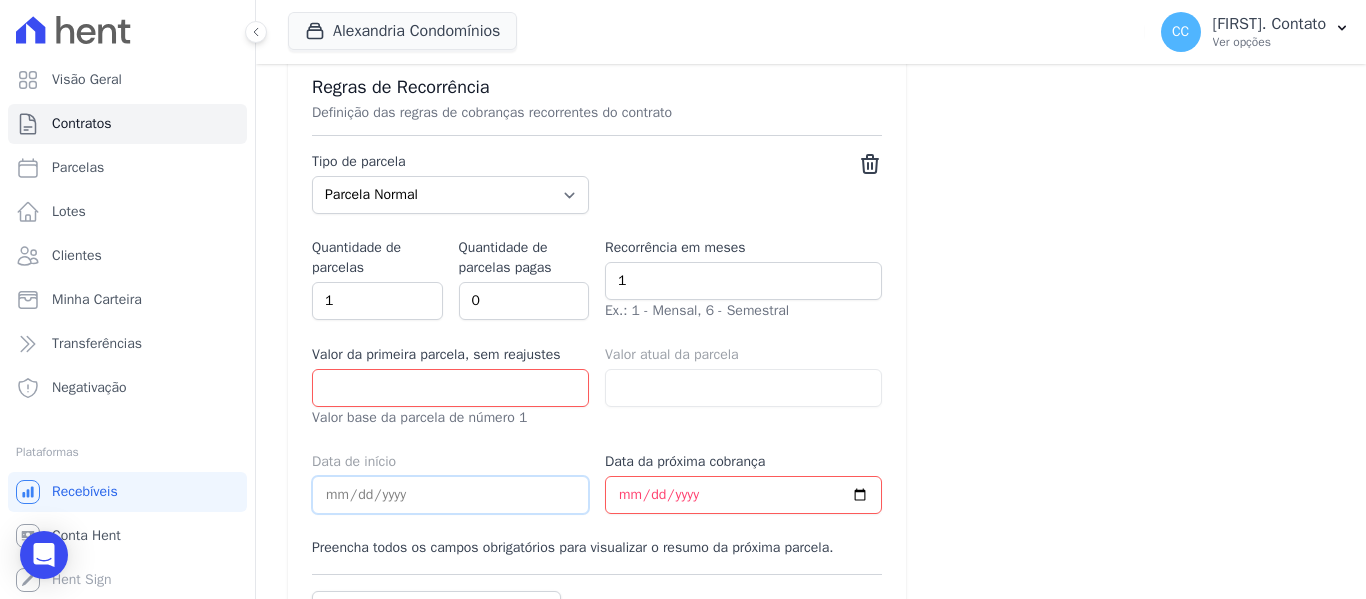 scroll, scrollTop: 1300, scrollLeft: 0, axis: vertical 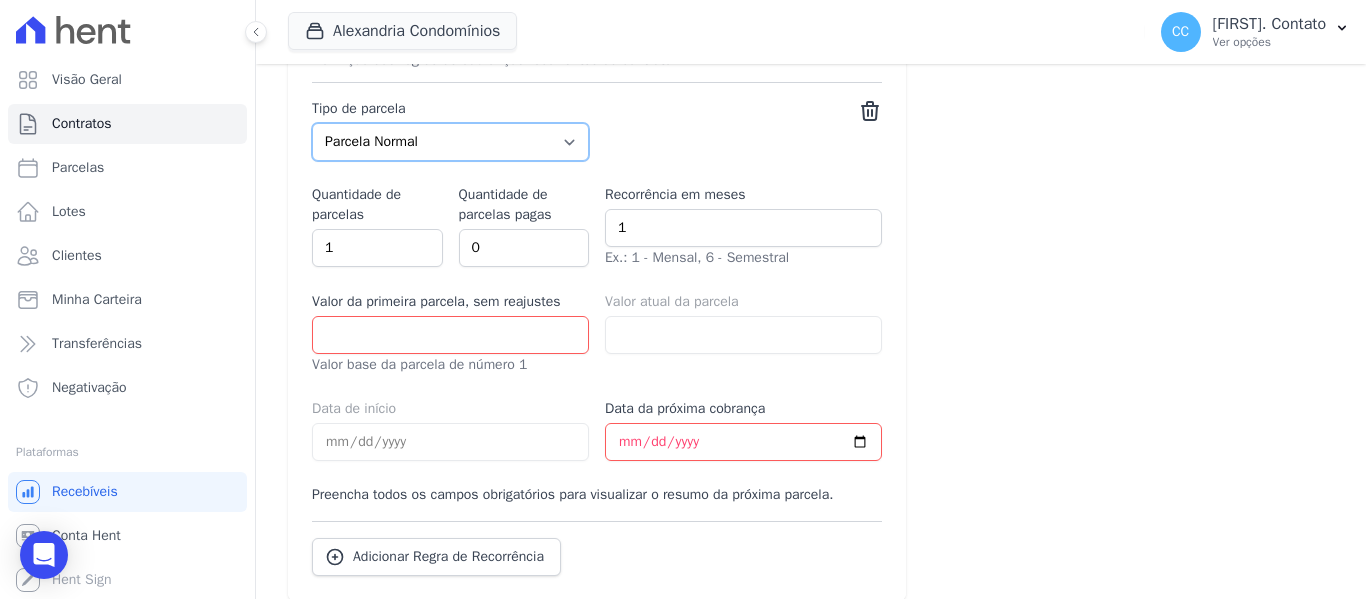 click on "Parcela Normal
Entrada
Sinal
Intercalada
Chaves
Pré-chaves
Pós-chaves
Impostos
Quitação
Outro
Customer
Settling
Financiamento Bancário" at bounding box center (450, 142) 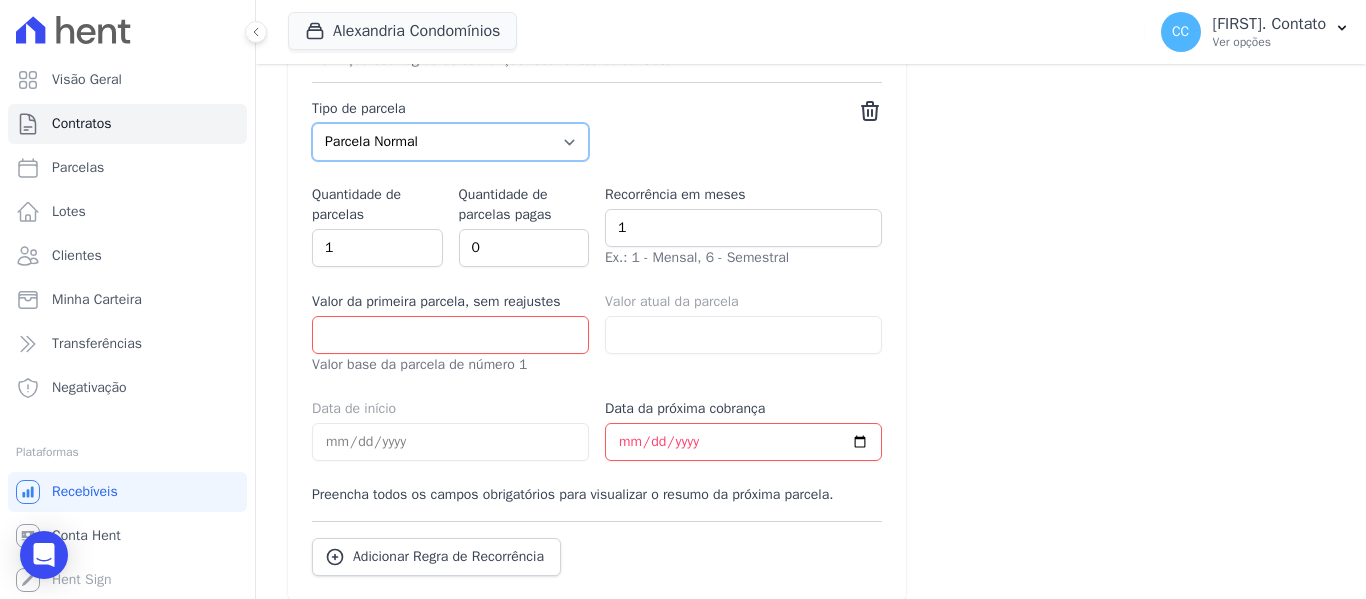 select on "discharge" 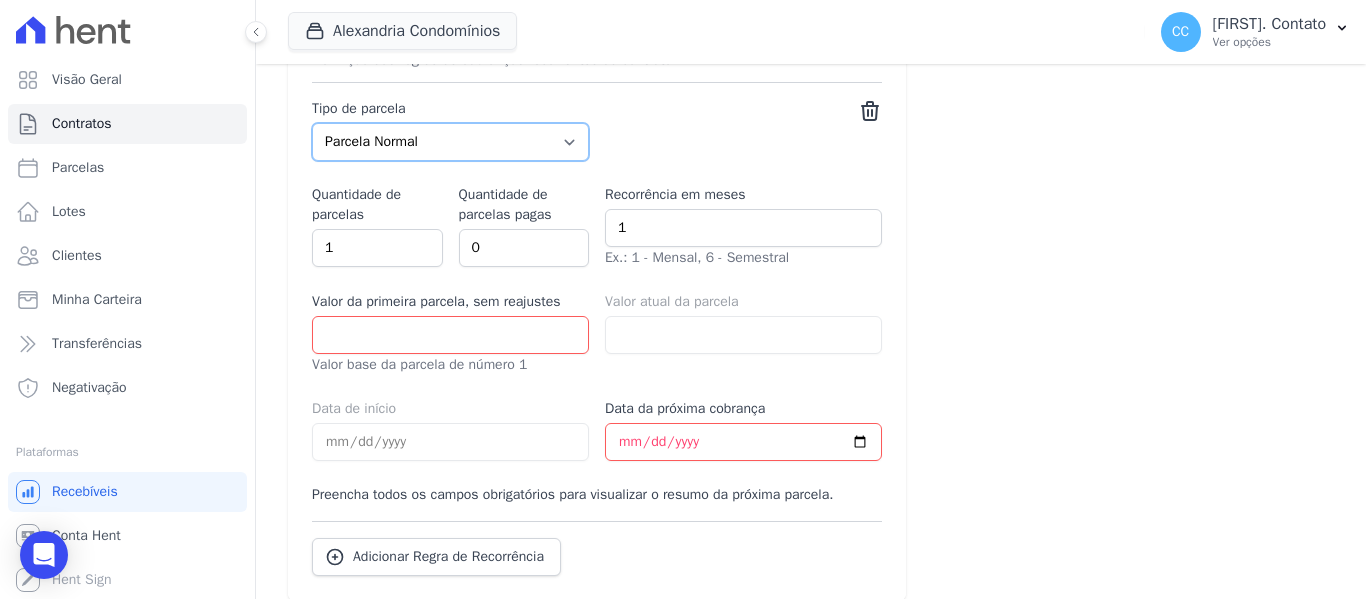 click on "Parcela Normal
Entrada
Sinal
Intercalada
Chaves
Pré-chaves
Pós-chaves
Impostos
Quitação
Outro
Customer
Settling
Financiamento Bancário" at bounding box center [450, 142] 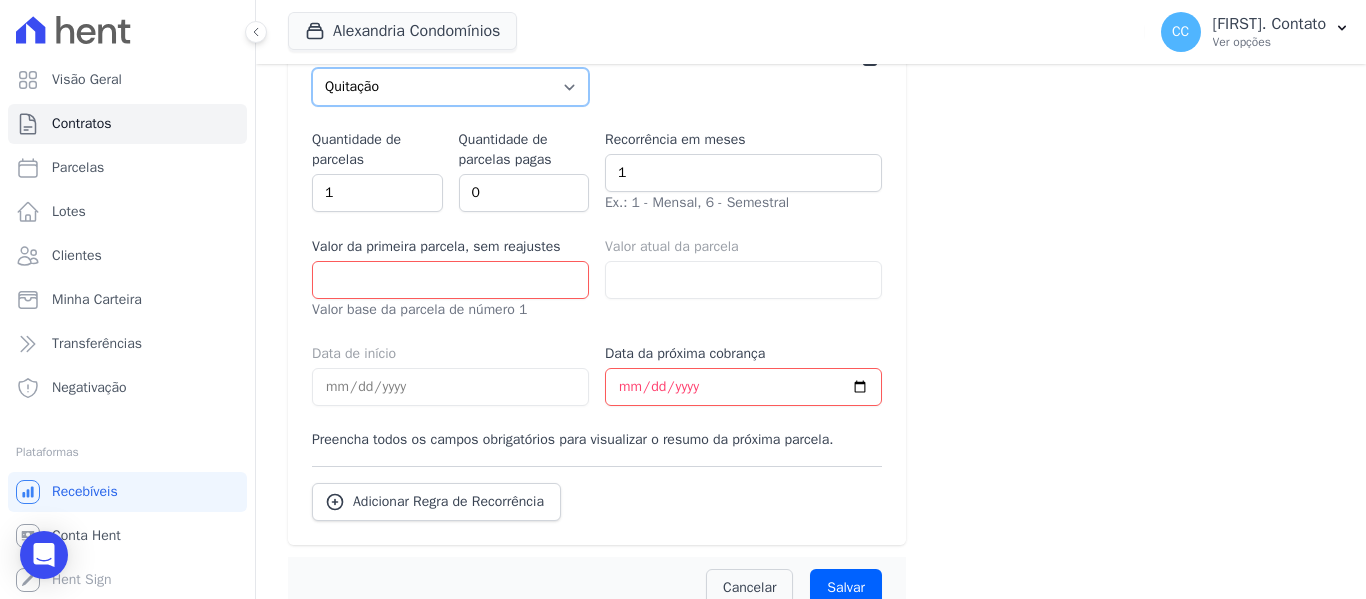 scroll, scrollTop: 1400, scrollLeft: 0, axis: vertical 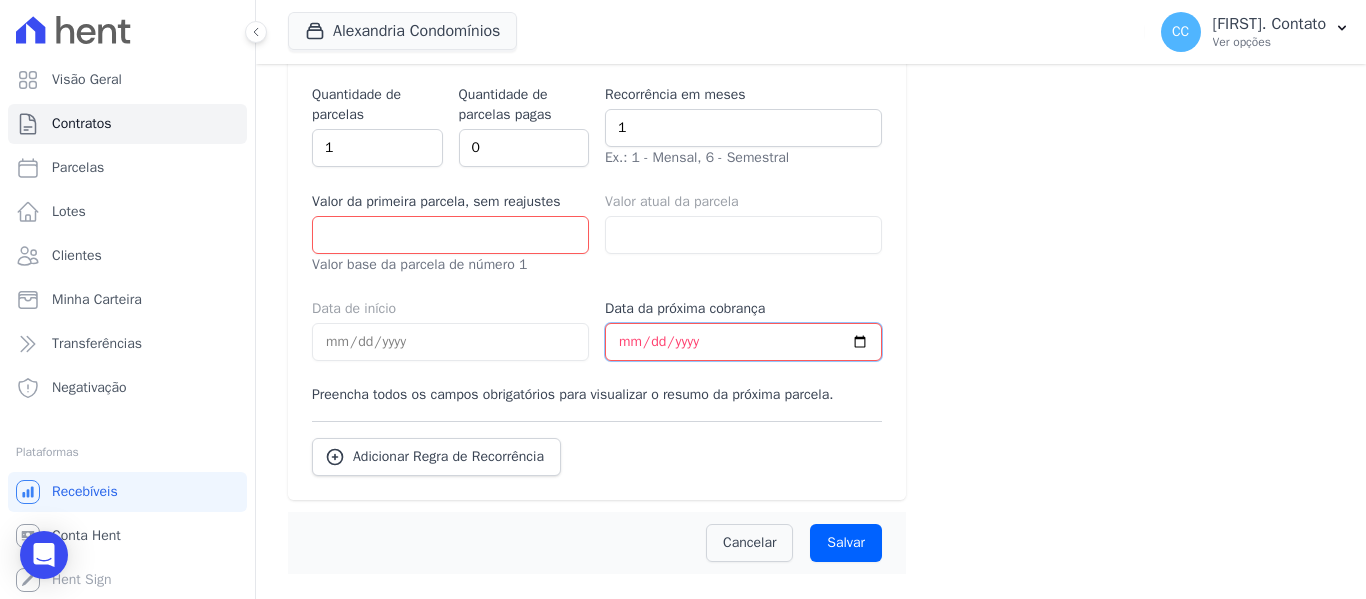click on "Data da próxima cobrança" at bounding box center (743, 342) 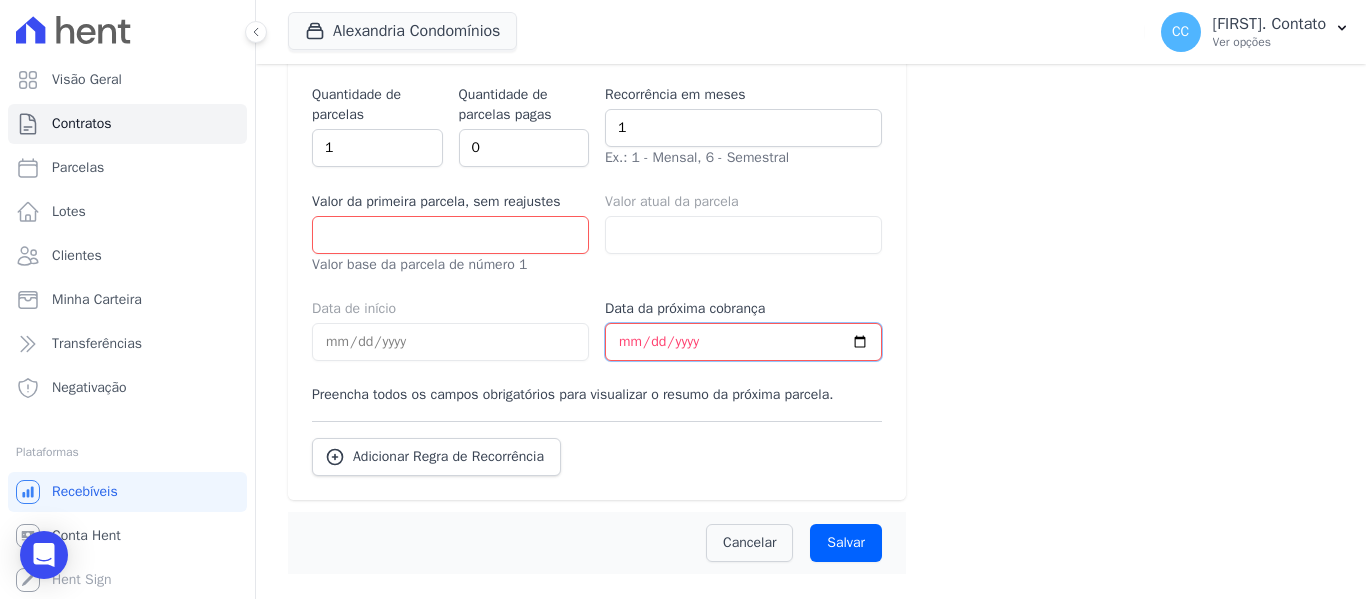 type on "2025-09-01" 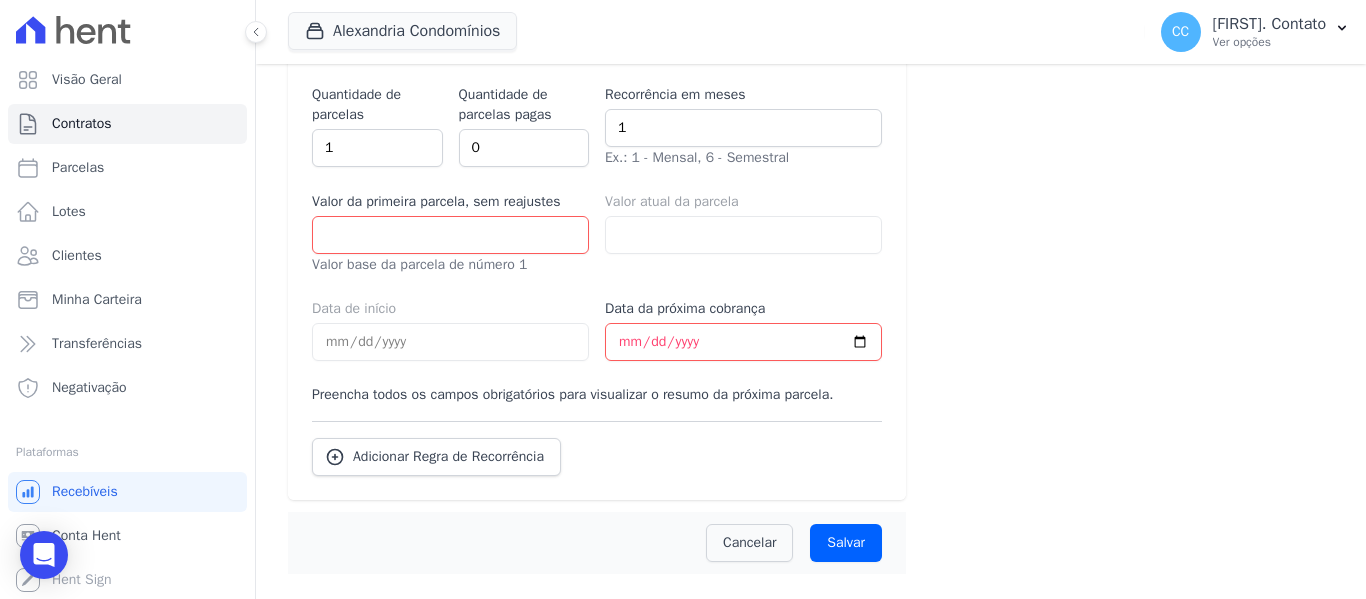 click on "Empreendimento
Selecione o empreendimento para o qual quer adicionar o contrato
Alexandria Condomínios
LEIDENS INCORPORACOES
Tipo de Contrato
Escolha o que quer fazer
Criar um contrato novo
Incluir contrato ativo externo
Informações Básicas
Unidade e cliente associados ao contrato
Novo lote
Novo cliente
Lote do contrato
38521134-118e-4870-9da1-e429ef5ce1eb
LOTE 4 QUADRA 7" at bounding box center (811, -343) 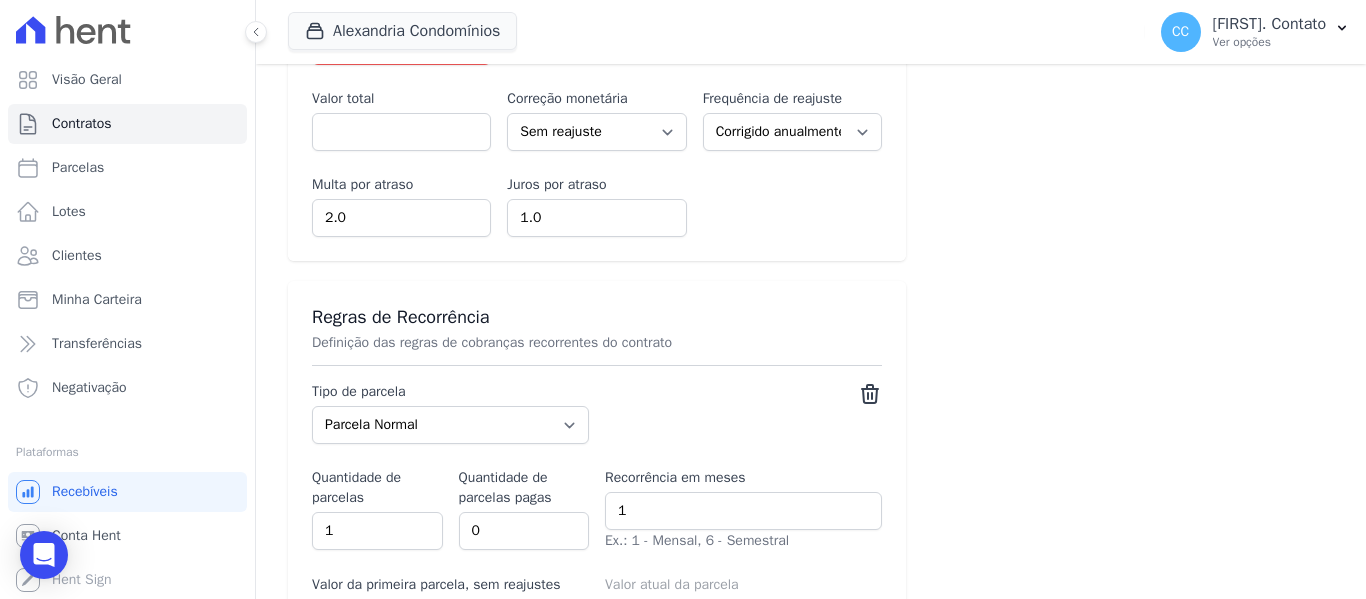 scroll, scrollTop: 1015, scrollLeft: 0, axis: vertical 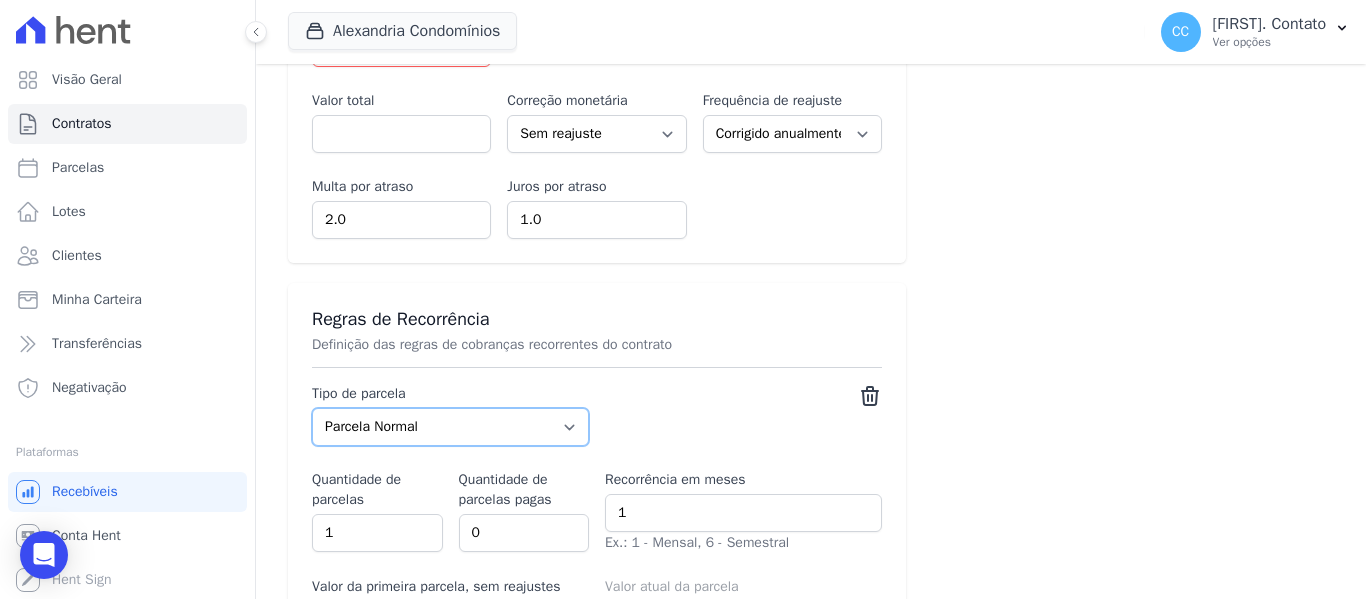 click on "Parcela Normal
Entrada
Sinal
Intercalada
Chaves
Pré-chaves
Pós-chaves
Impostos
Quitação
Outro
Customer
Settling
Financiamento Bancário" at bounding box center (450, 427) 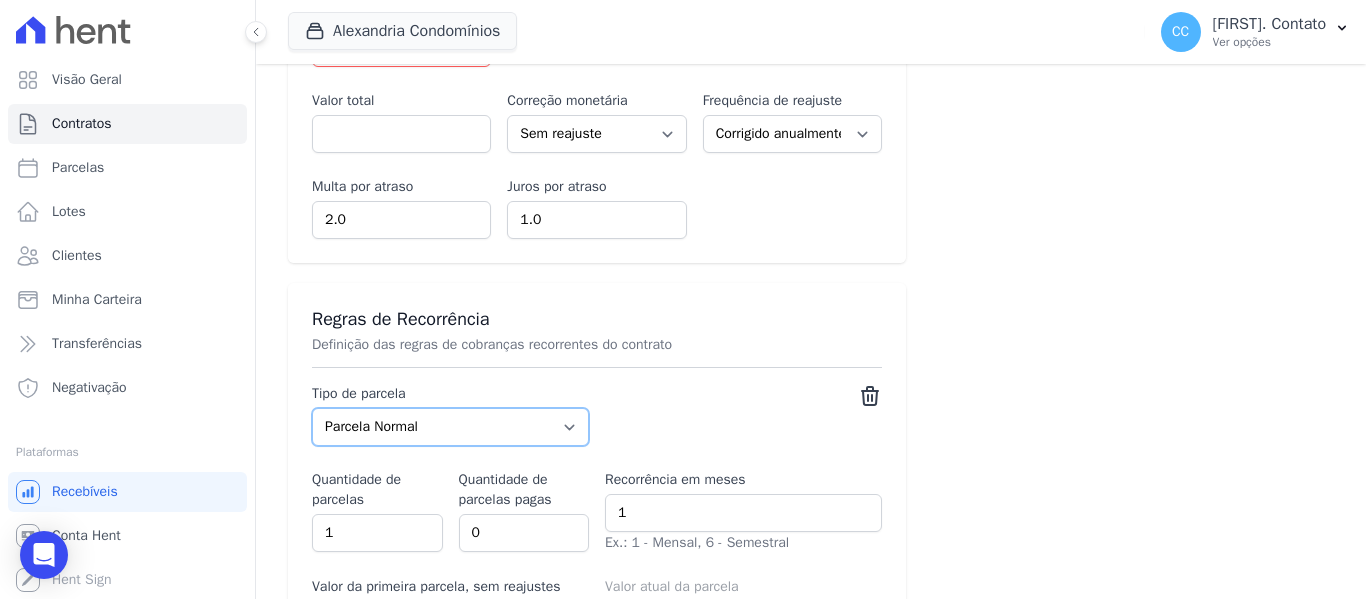 select on "discharge" 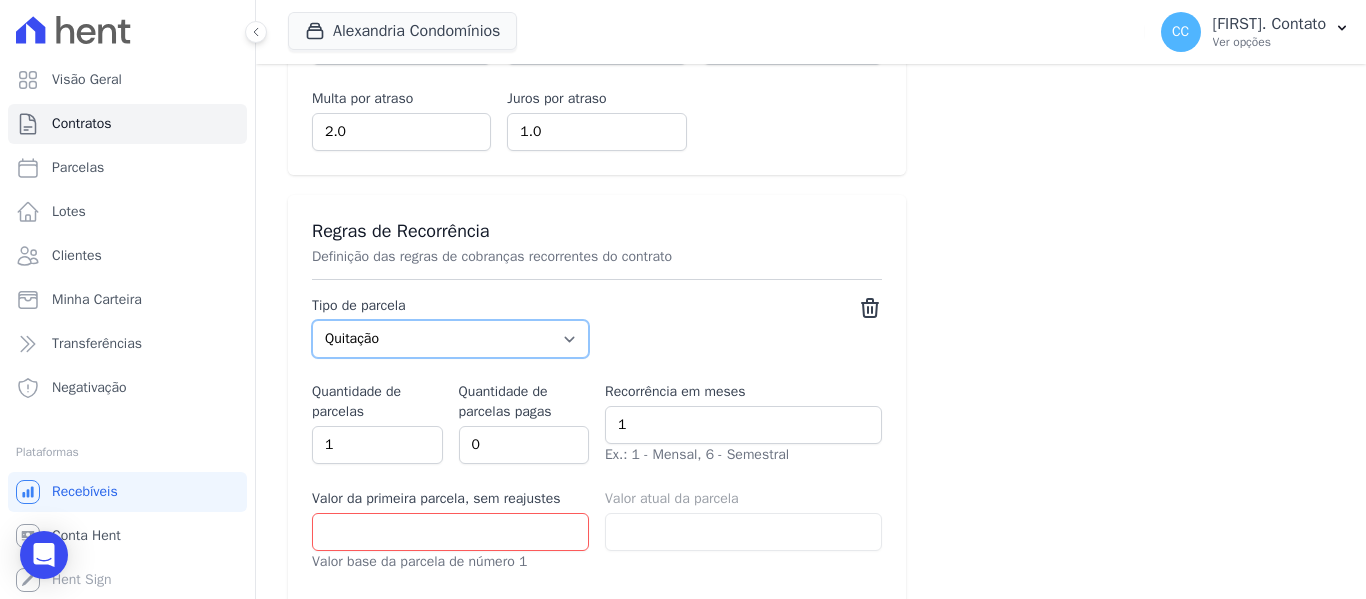 scroll, scrollTop: 1415, scrollLeft: 0, axis: vertical 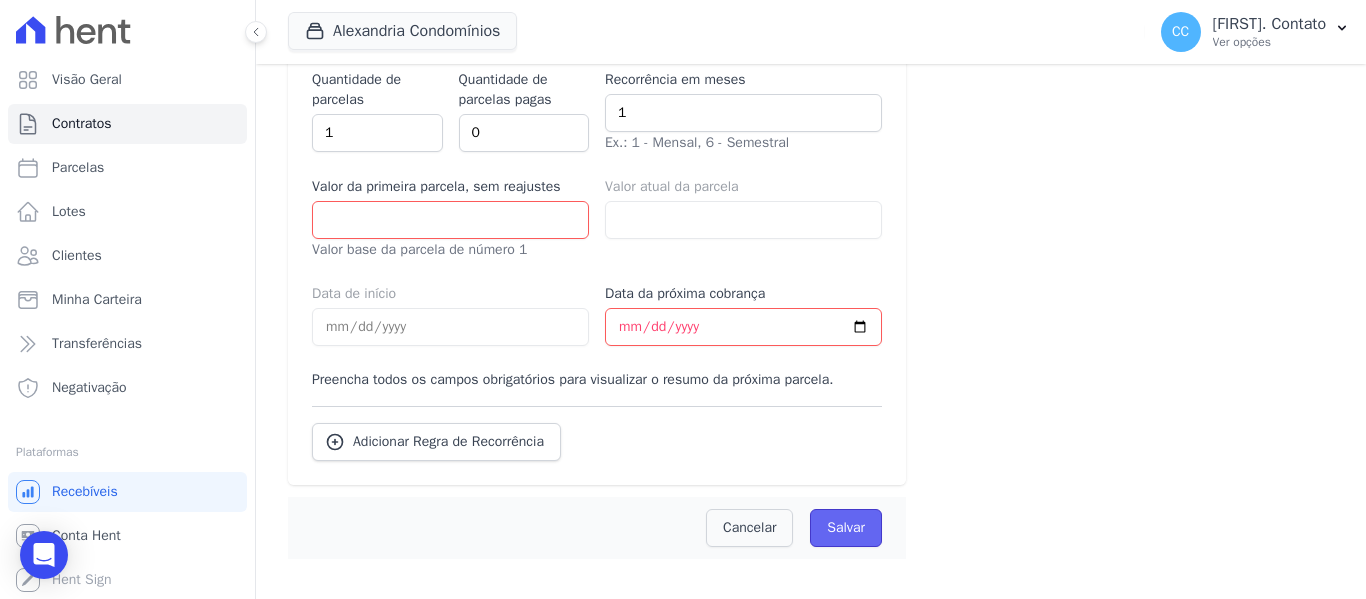 click on "Salvar" at bounding box center (846, 528) 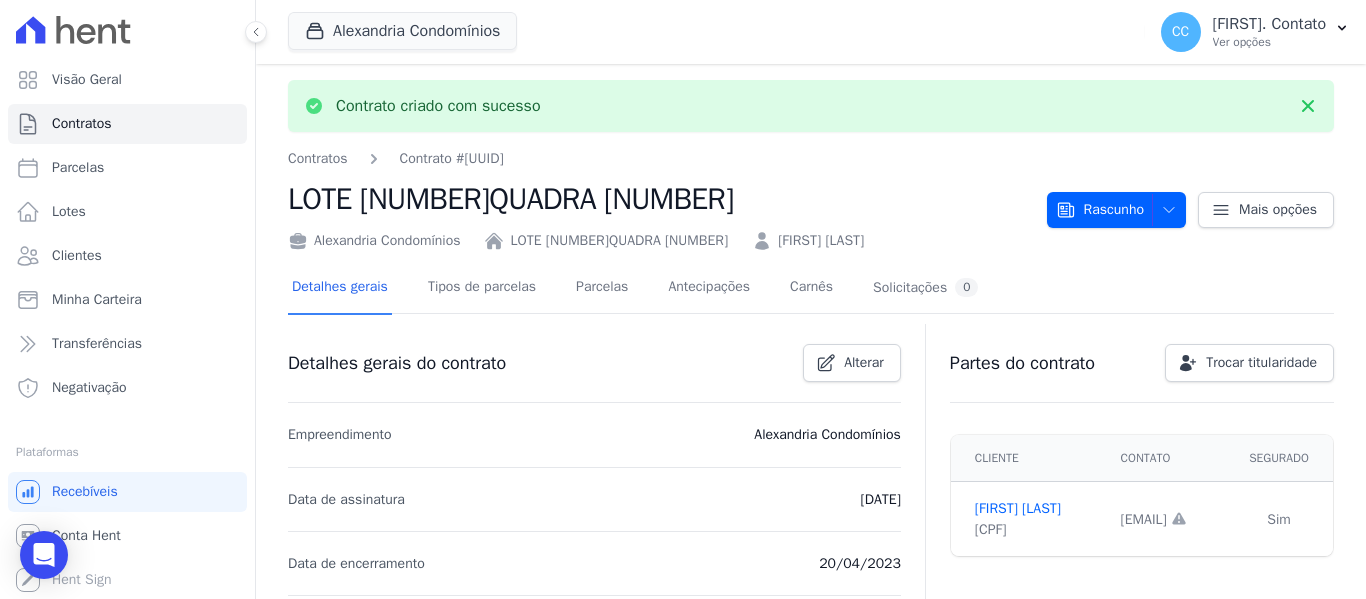 click on "Rascunho
Rascunho
Ativo
Cliente será notificado e o contrato fica disponível para emissão de cobranças.
Mais opções
Gerar informe de rendimentos 2024
Reenviar email de confirmação
Duplicar contrato" at bounding box center (1190, 200) 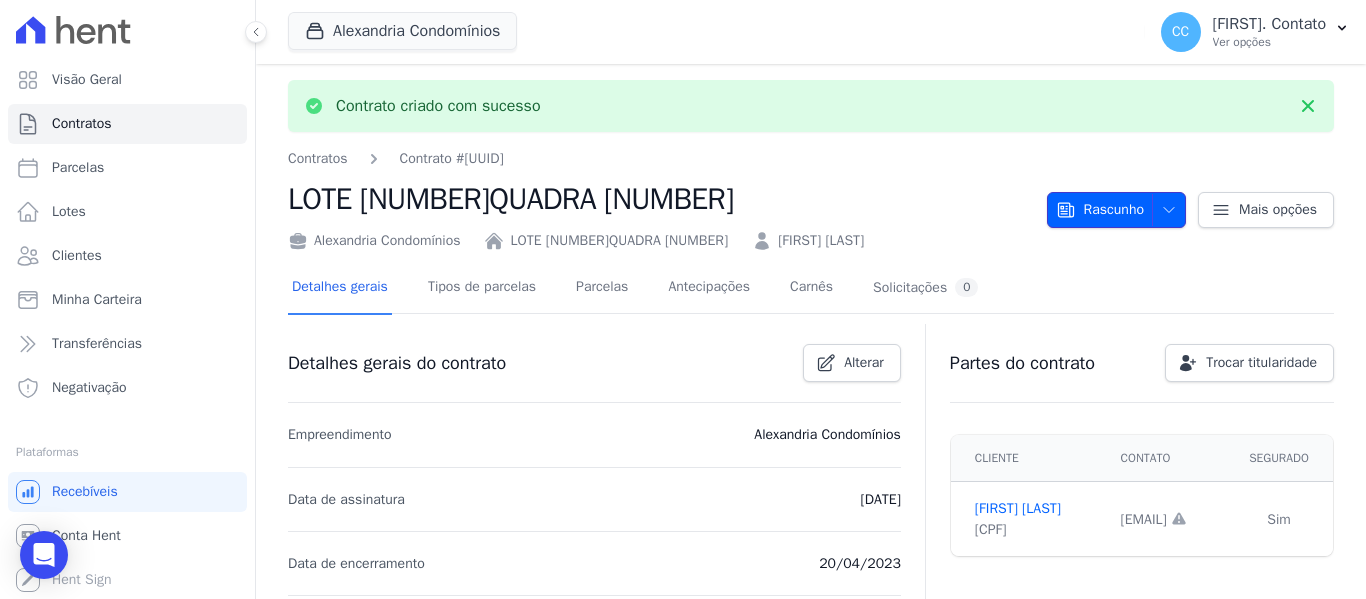 click at bounding box center (1164, 210) 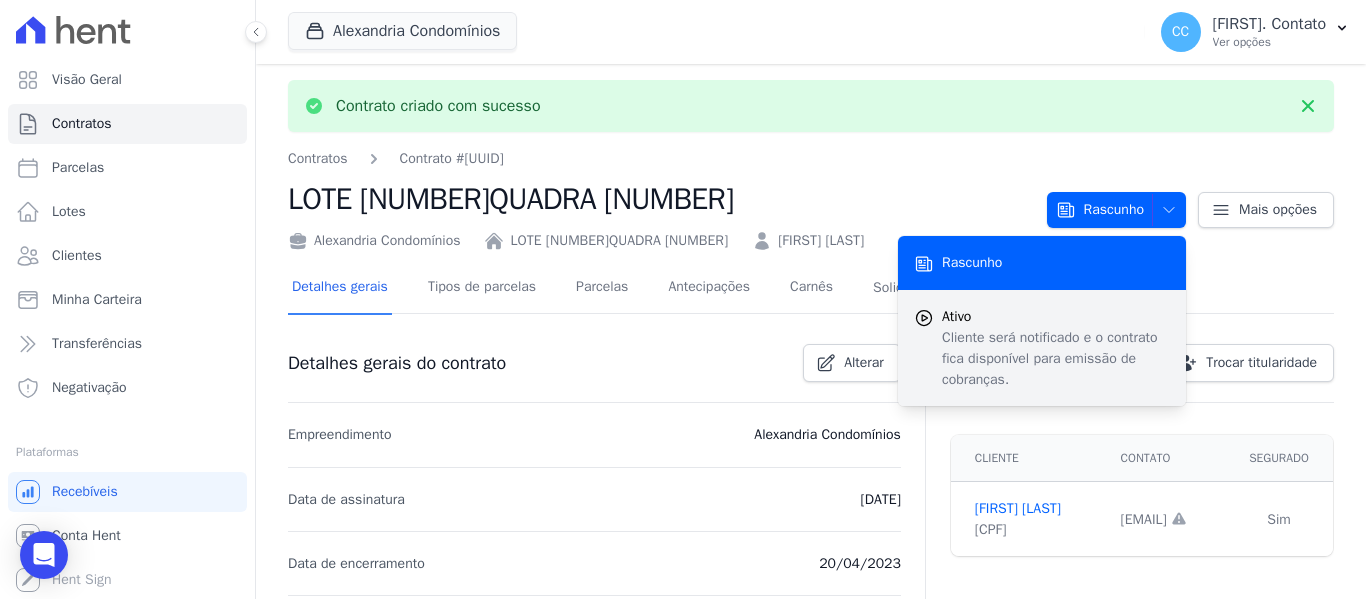 click on "Ativo" at bounding box center (1056, 316) 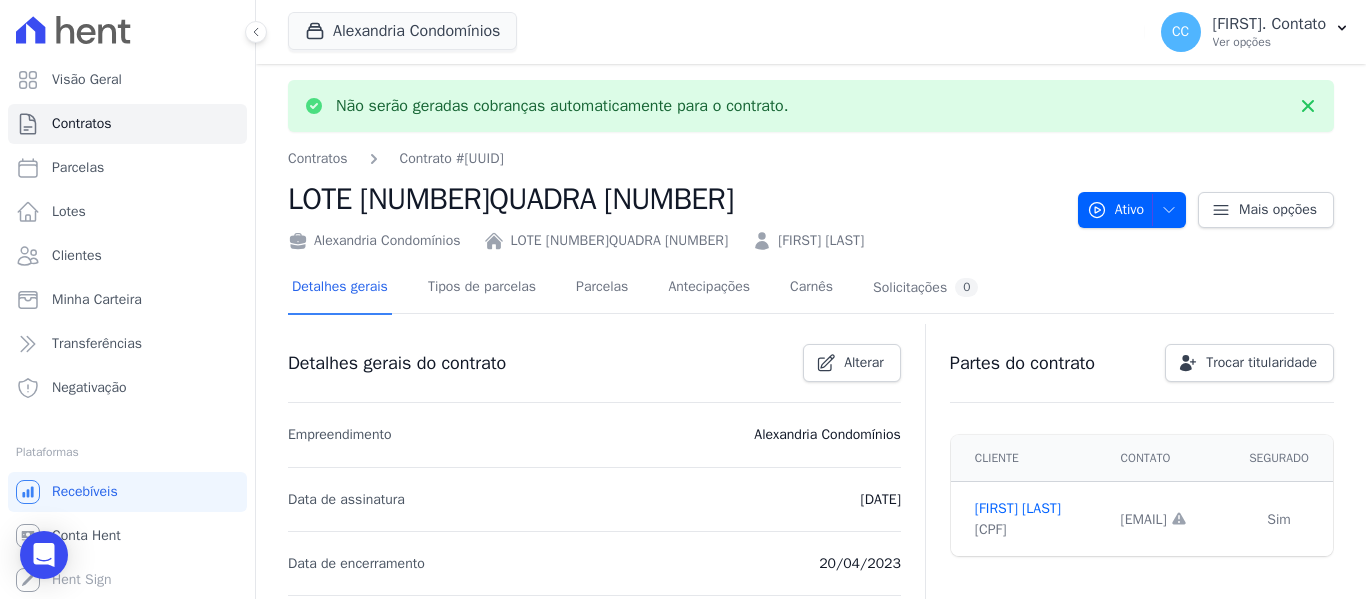 scroll, scrollTop: 100, scrollLeft: 0, axis: vertical 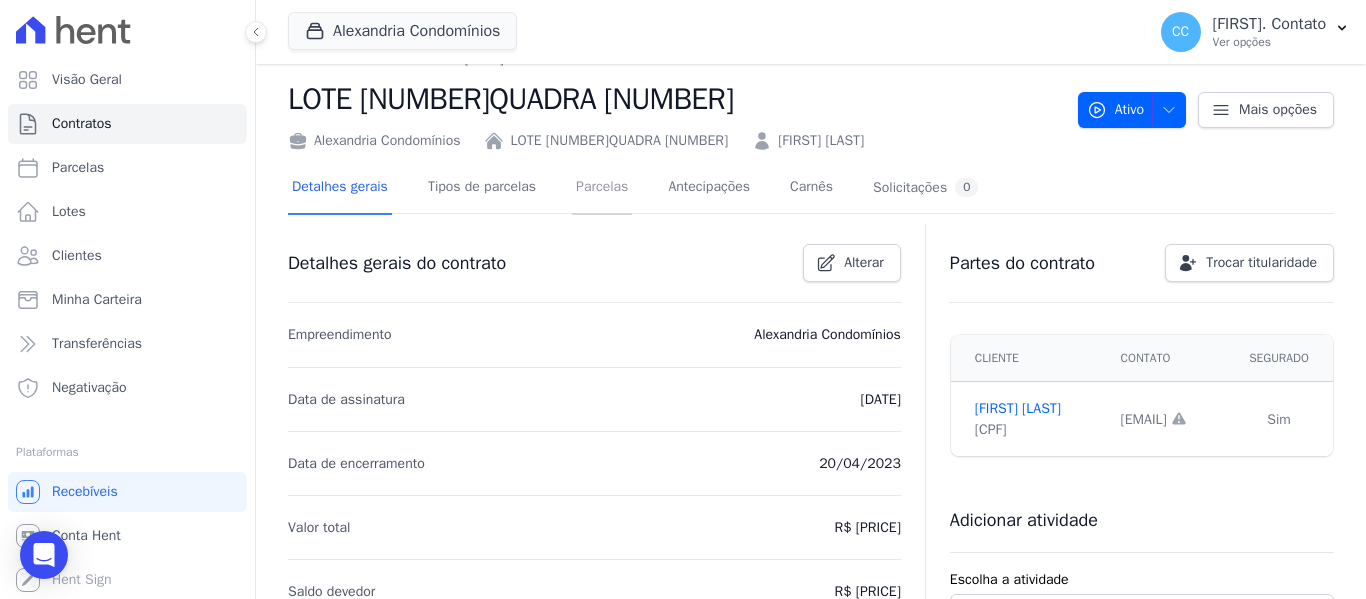 click on "Parcelas" at bounding box center [602, 188] 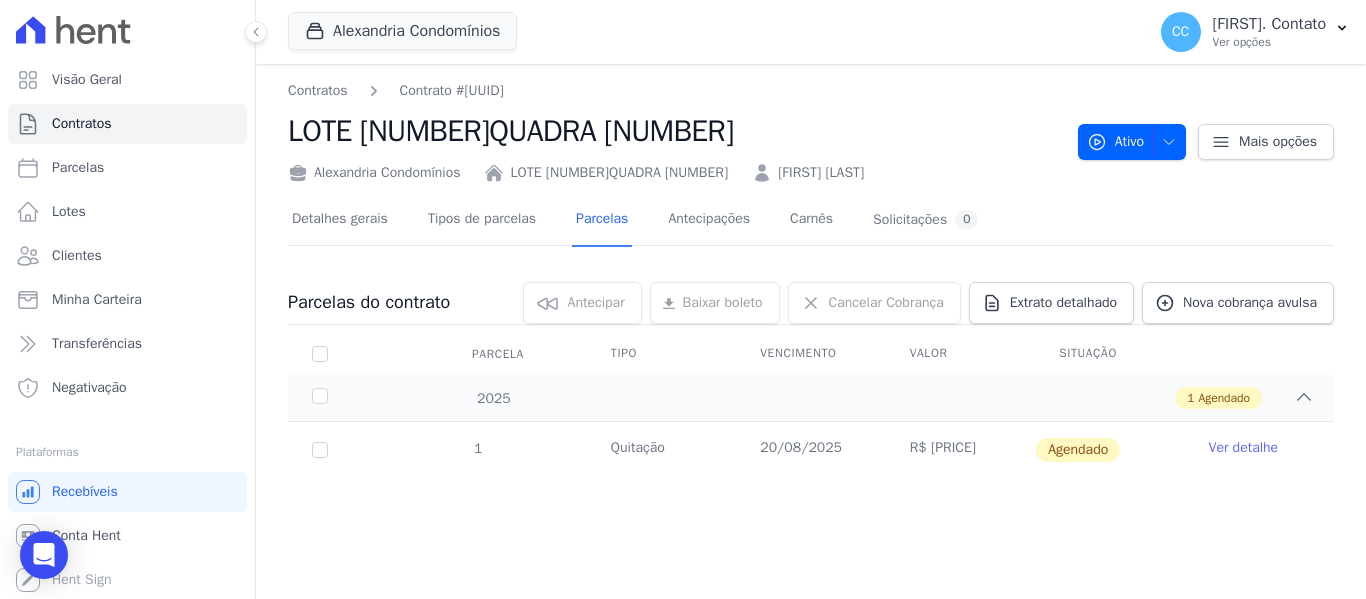 click on "Ver detalhe" at bounding box center [1244, 448] 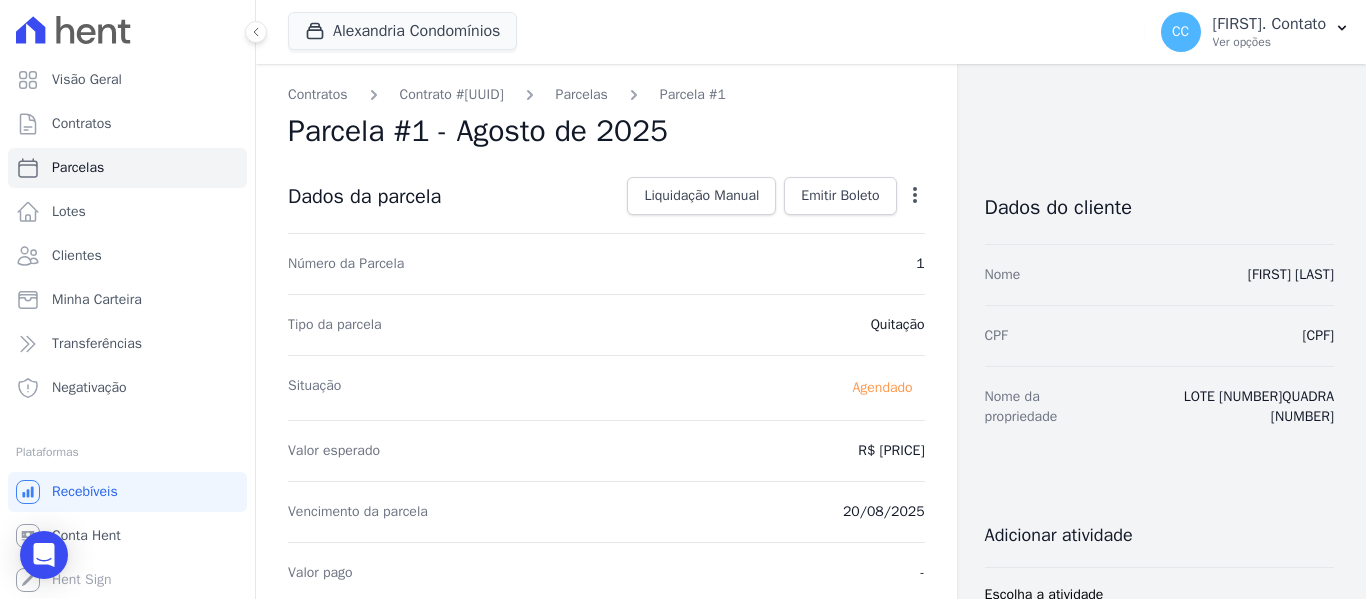click 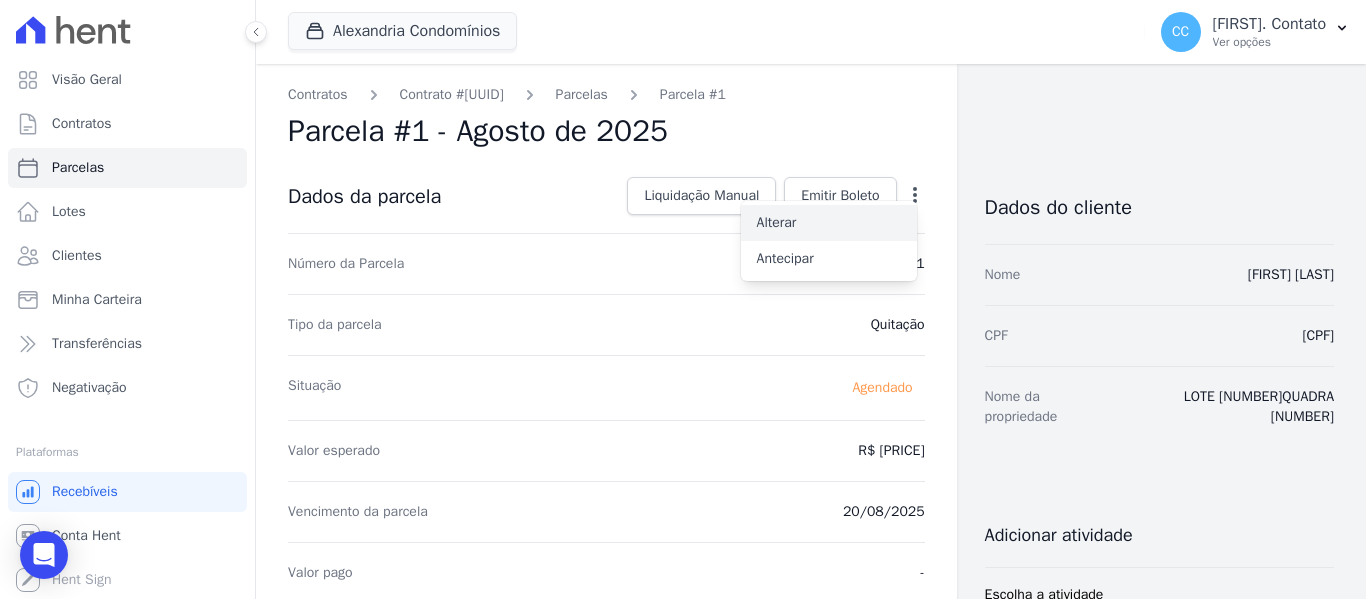 click on "Alterar" at bounding box center [829, 223] 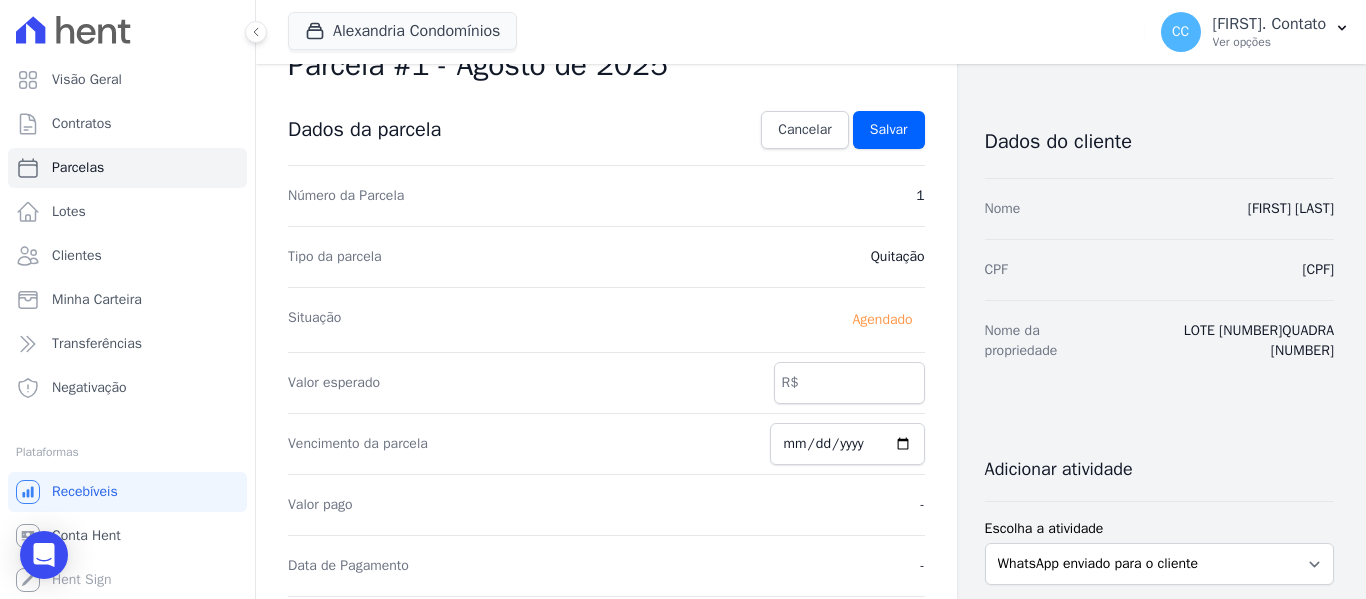 scroll, scrollTop: 100, scrollLeft: 0, axis: vertical 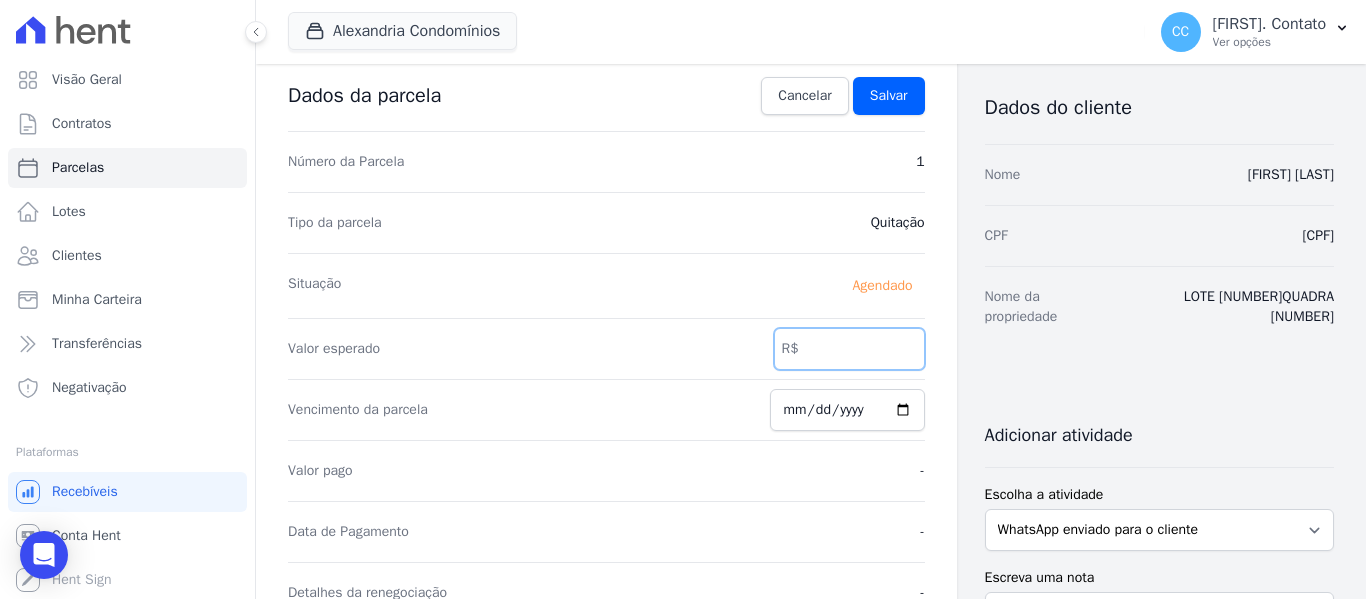 click on "5272.32" at bounding box center [849, 349] 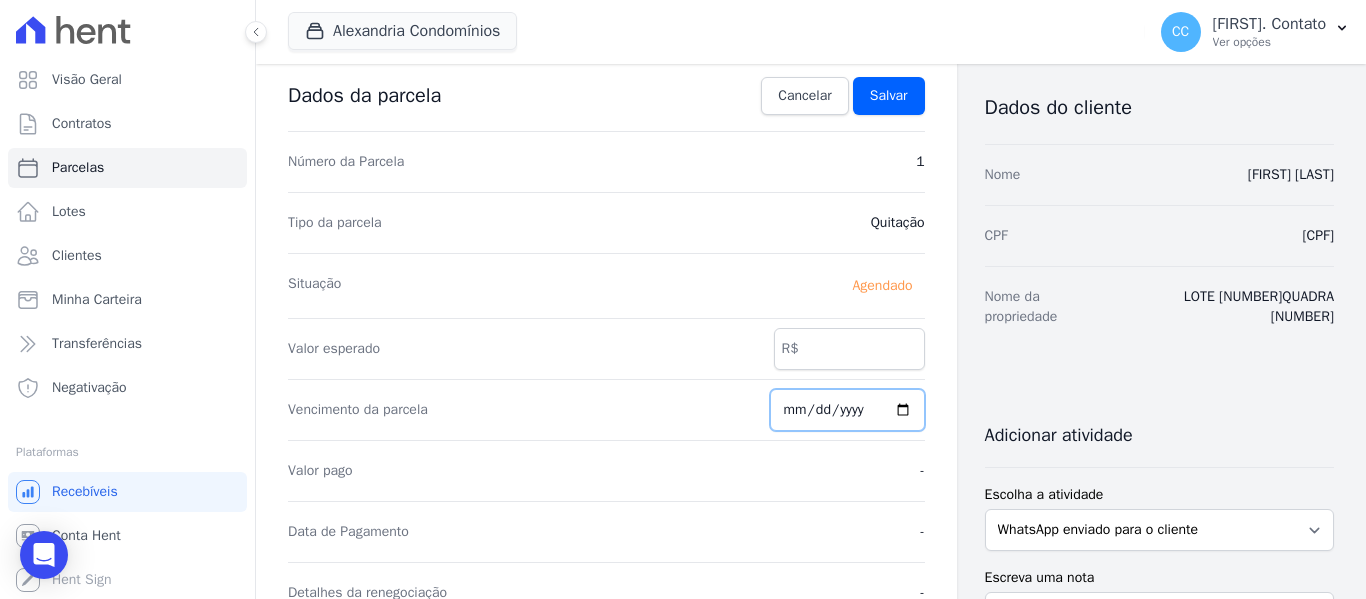 click on "2025-08-20" at bounding box center [847, 410] 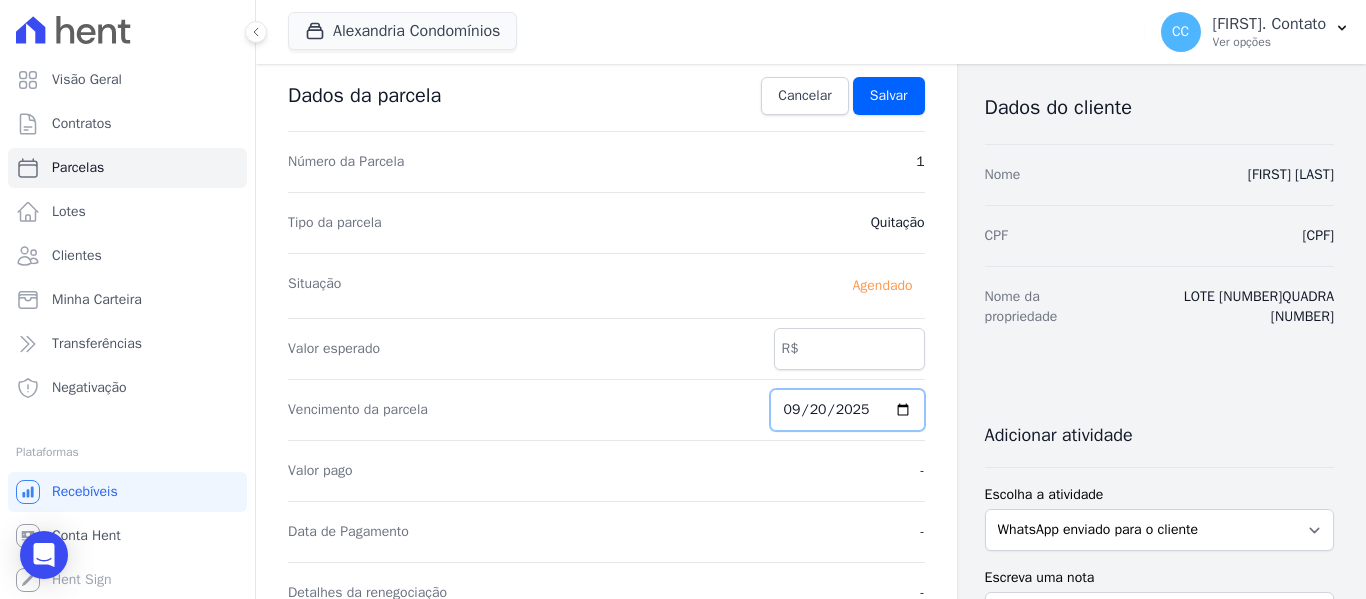 type on "2025-09-01" 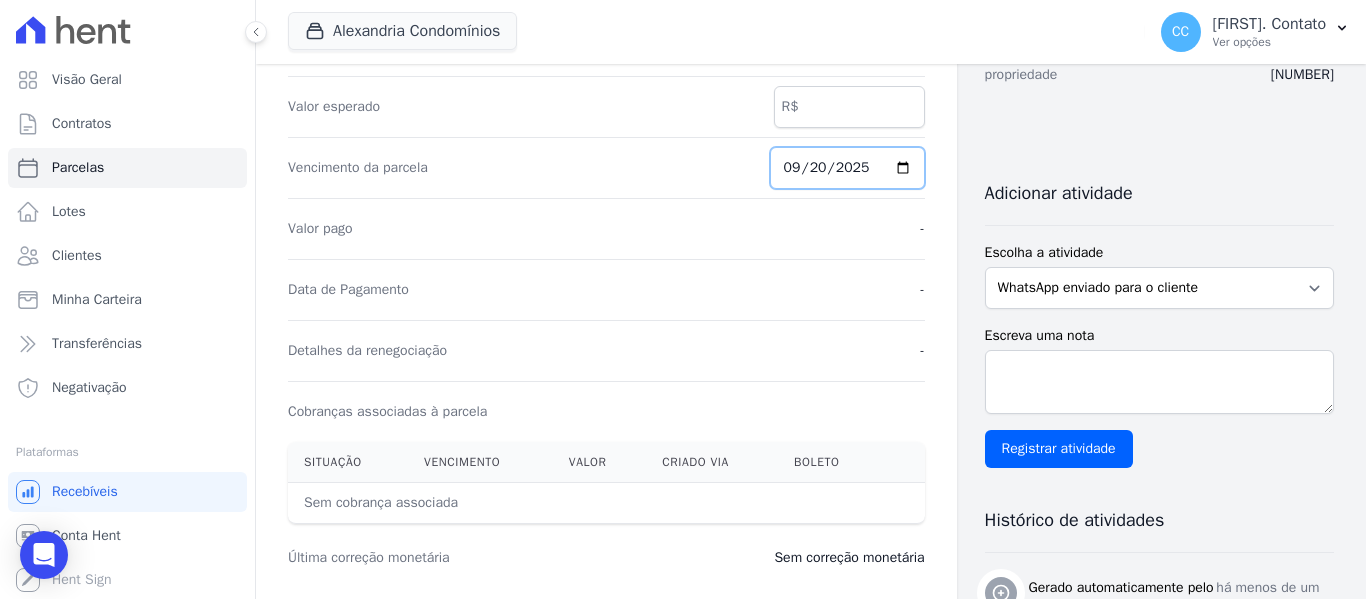 scroll, scrollTop: 0, scrollLeft: 0, axis: both 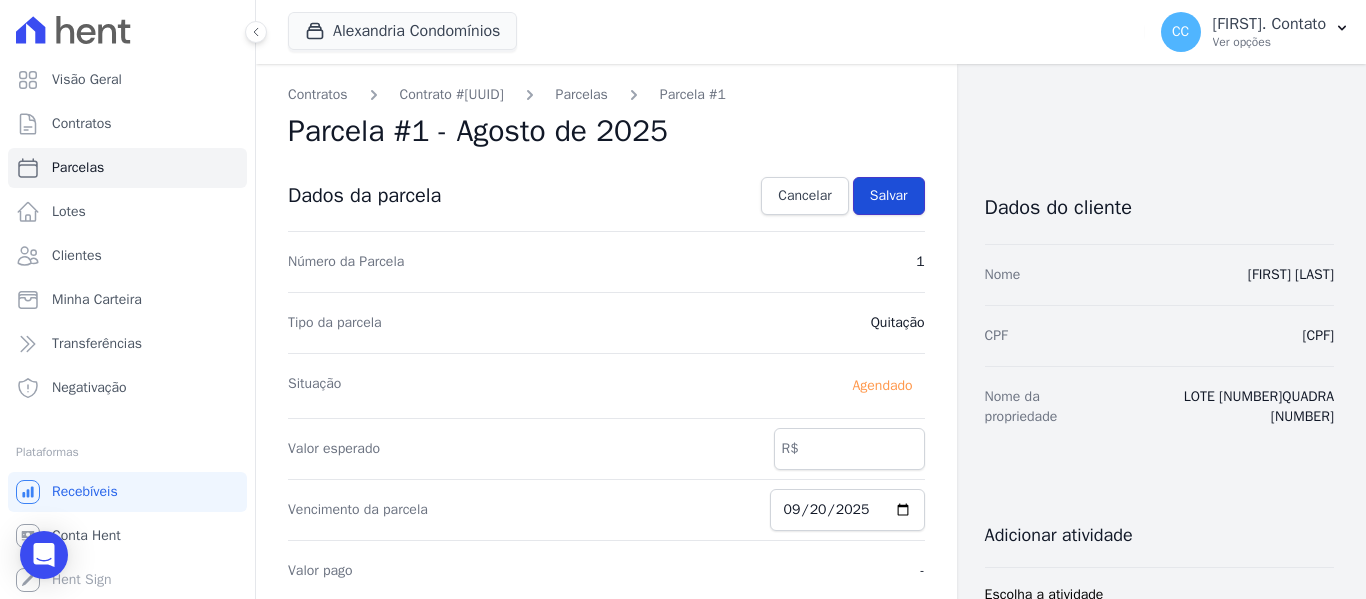 click on "Salvar" at bounding box center (889, 196) 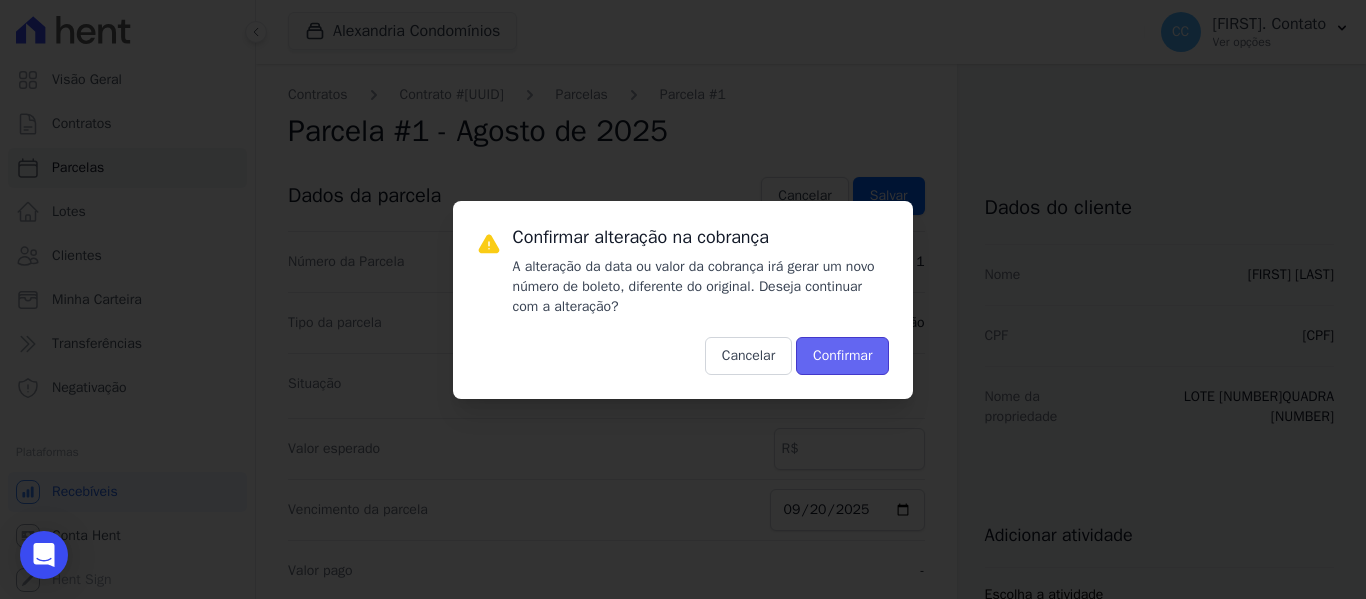 click on "Confirmar" at bounding box center (842, 356) 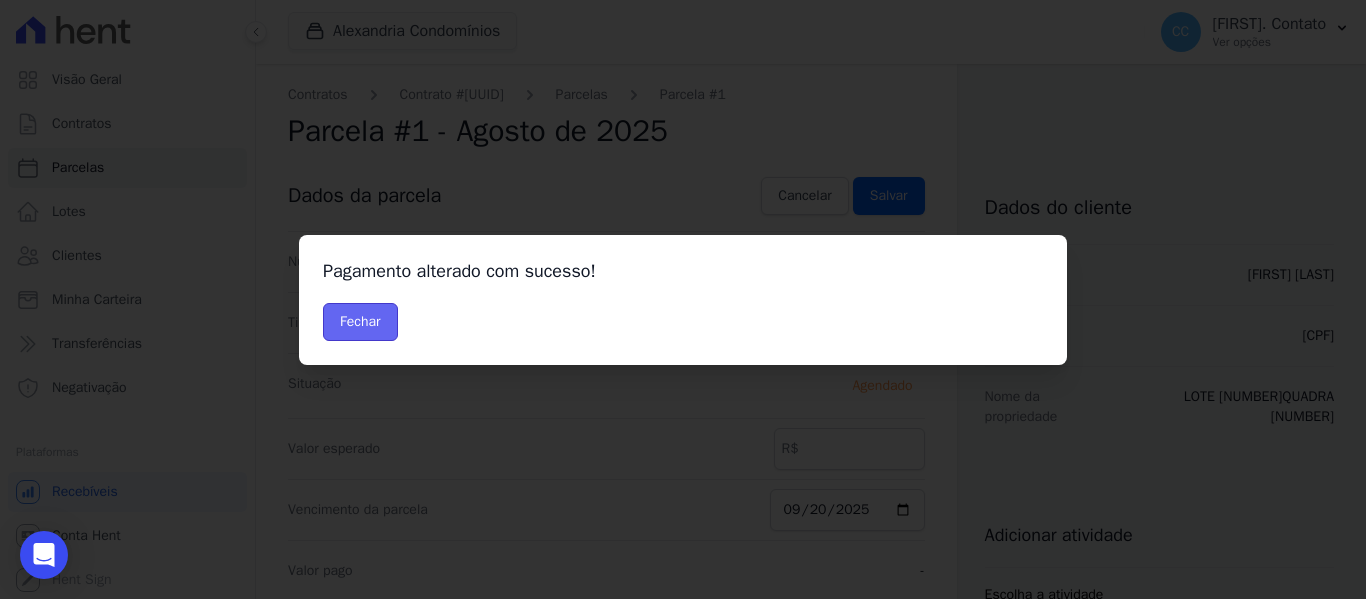 click on "Fechar" at bounding box center (360, 322) 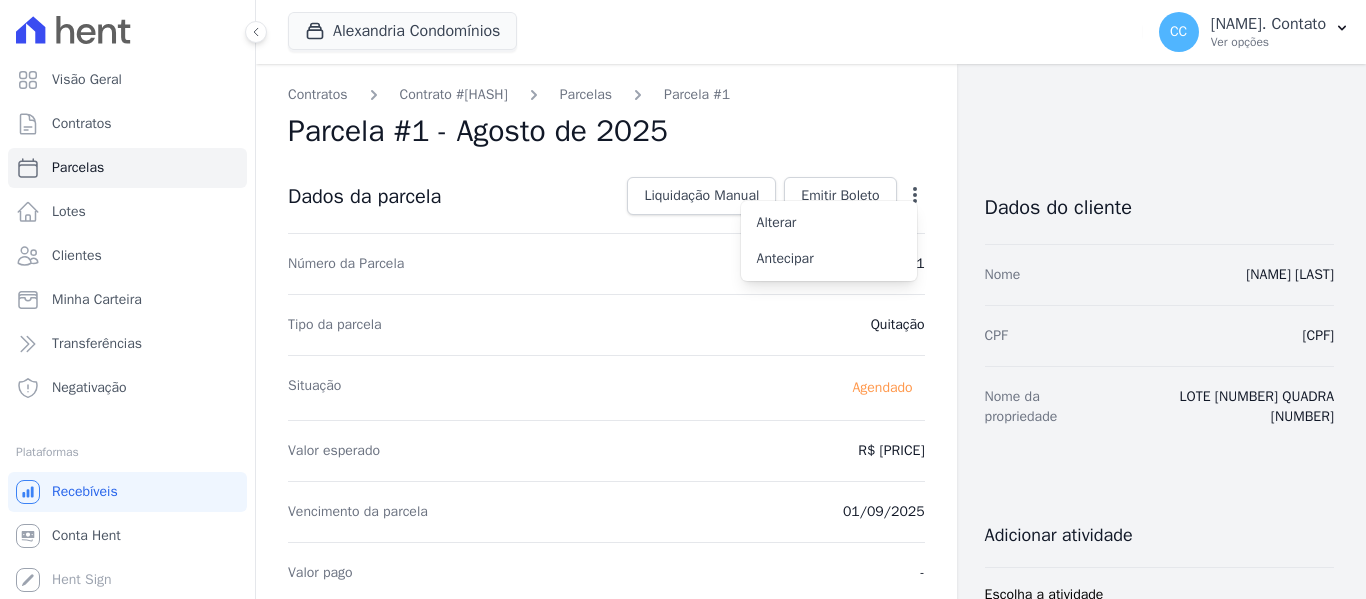 scroll, scrollTop: 0, scrollLeft: 0, axis: both 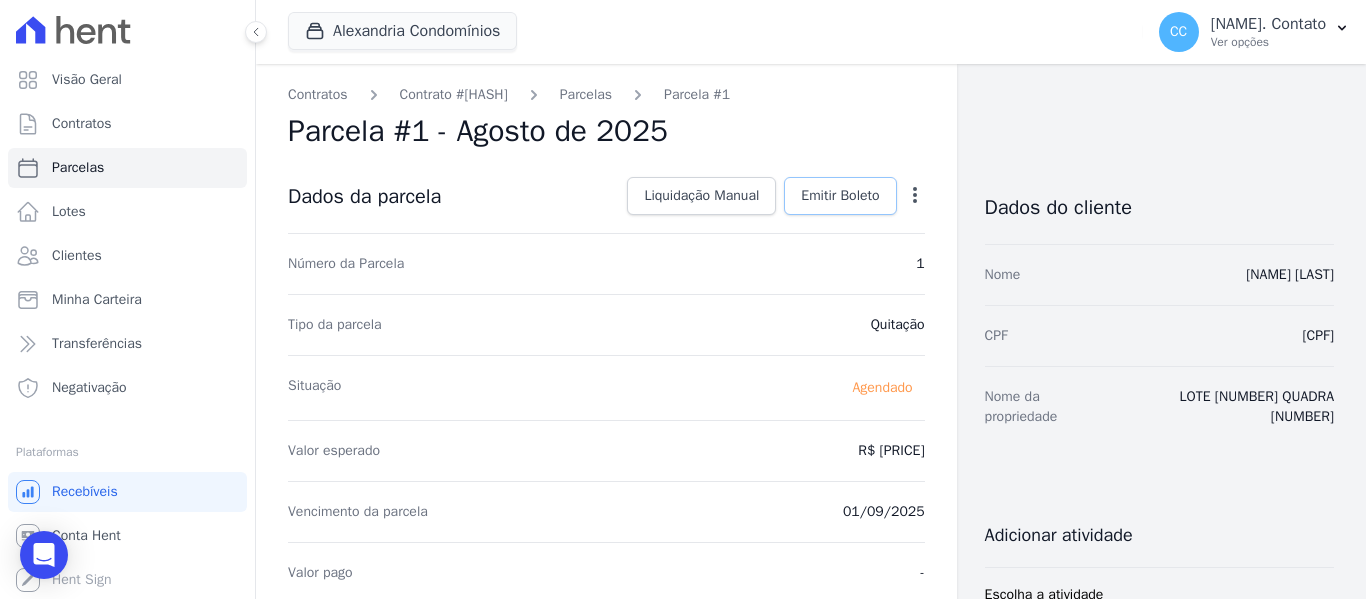 click on "Emitir Boleto" at bounding box center (840, 196) 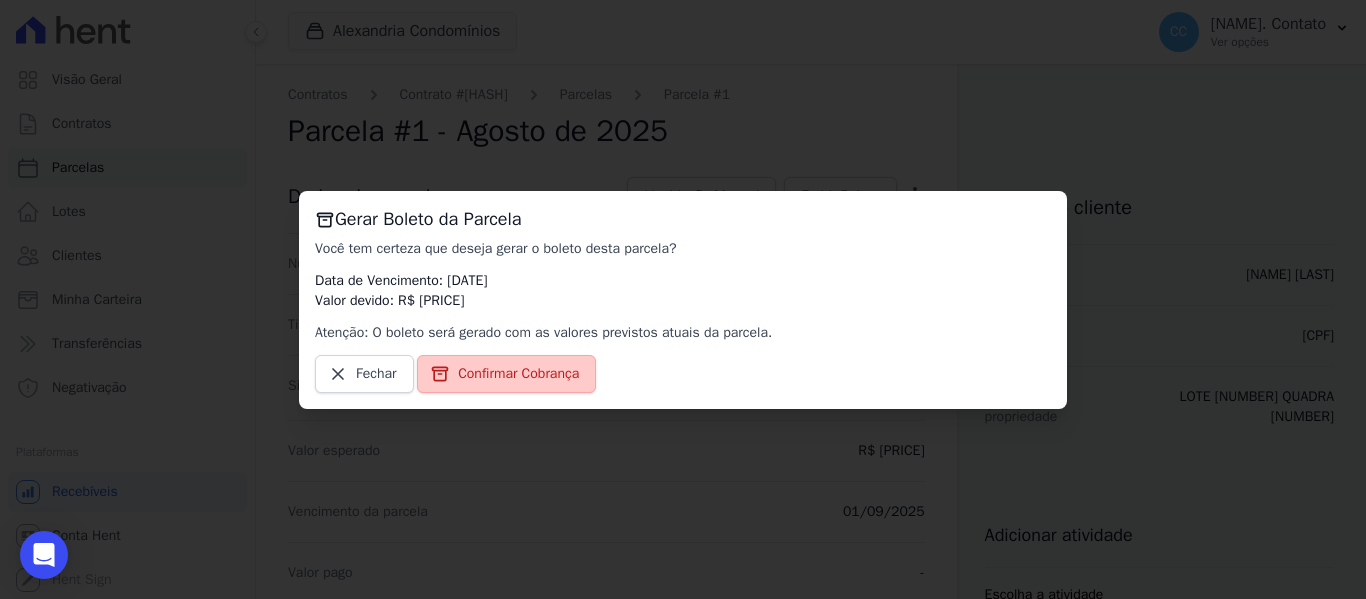 click on "Confirmar Cobrança" at bounding box center [518, 374] 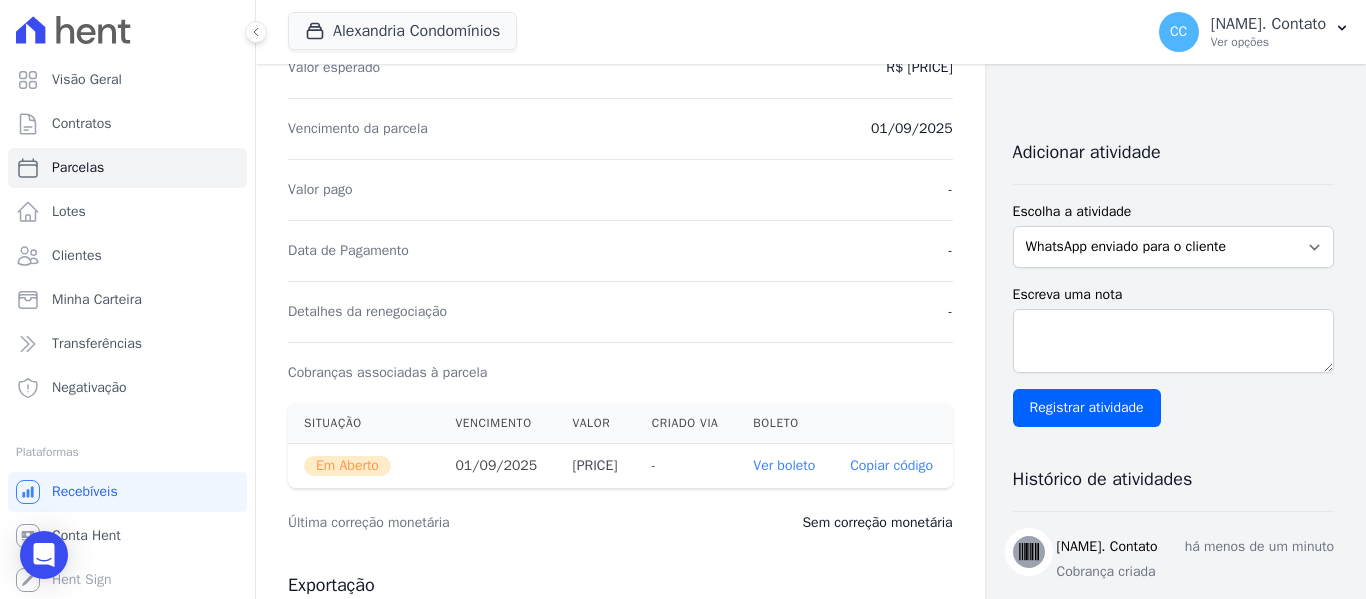 scroll, scrollTop: 400, scrollLeft: 0, axis: vertical 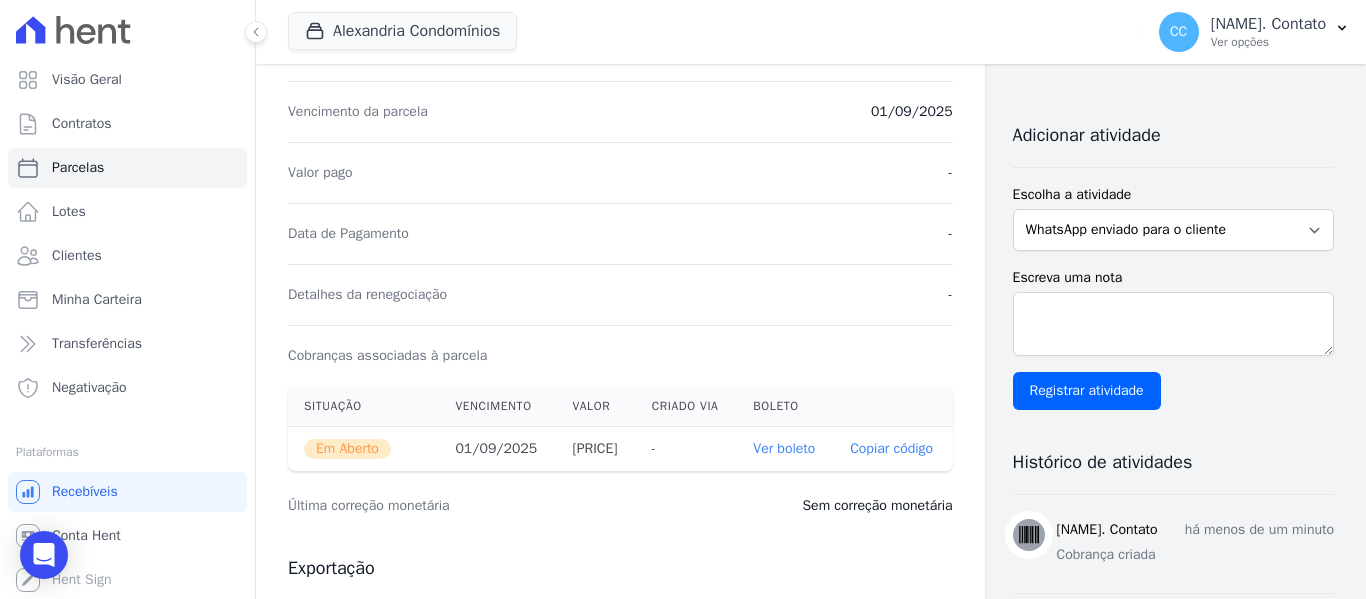 drag, startPoint x: 565, startPoint y: 468, endPoint x: 636, endPoint y: 471, distance: 71.063354 